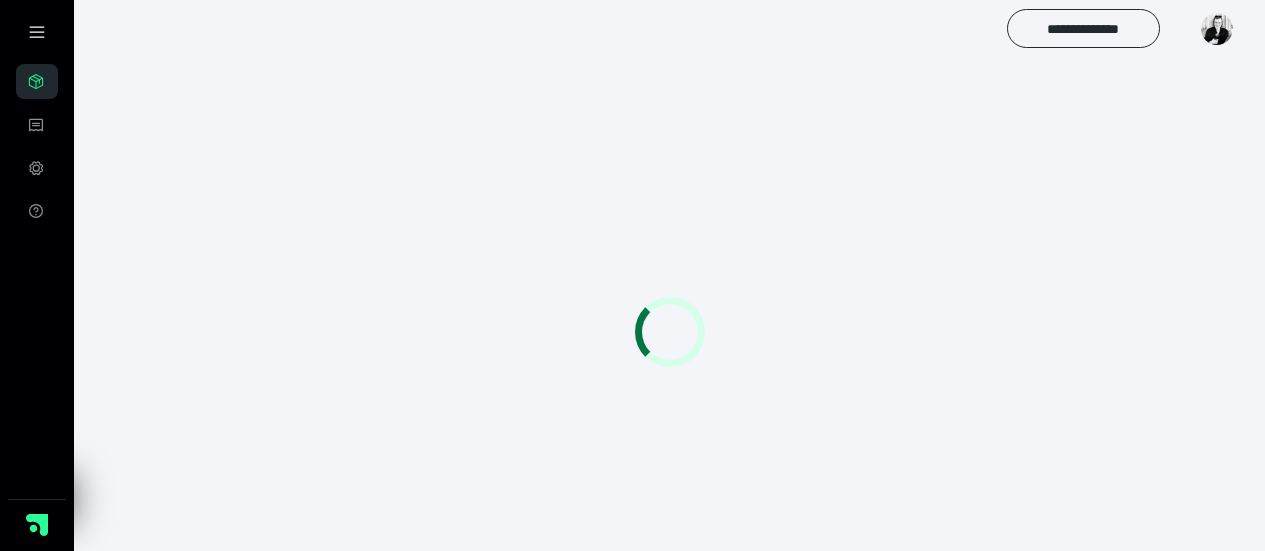scroll, scrollTop: 0, scrollLeft: 0, axis: both 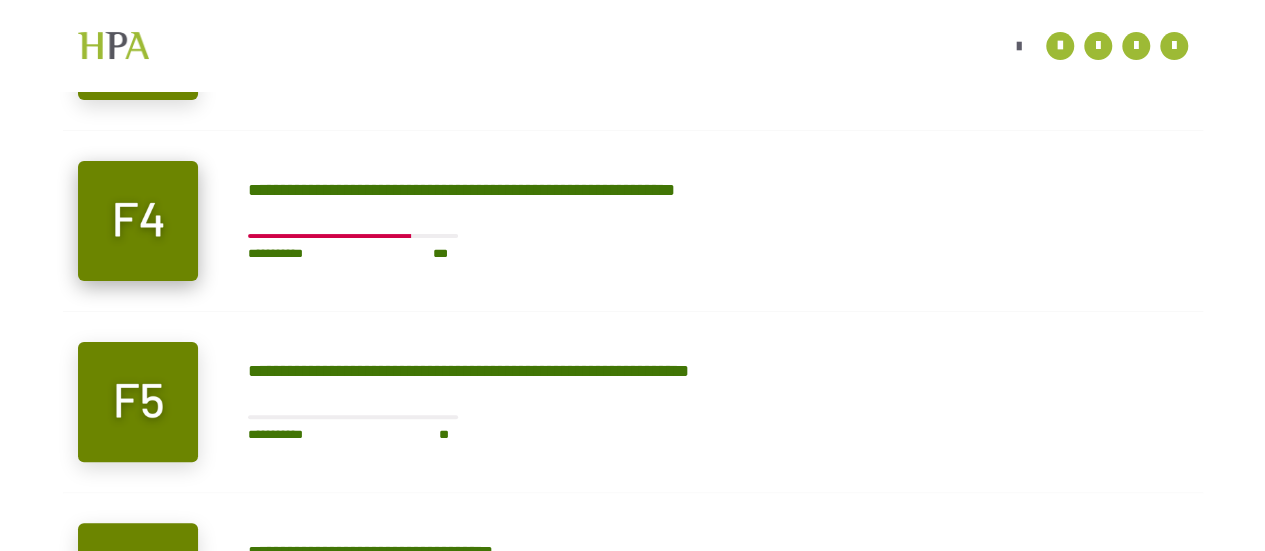 click at bounding box center [138, 221] 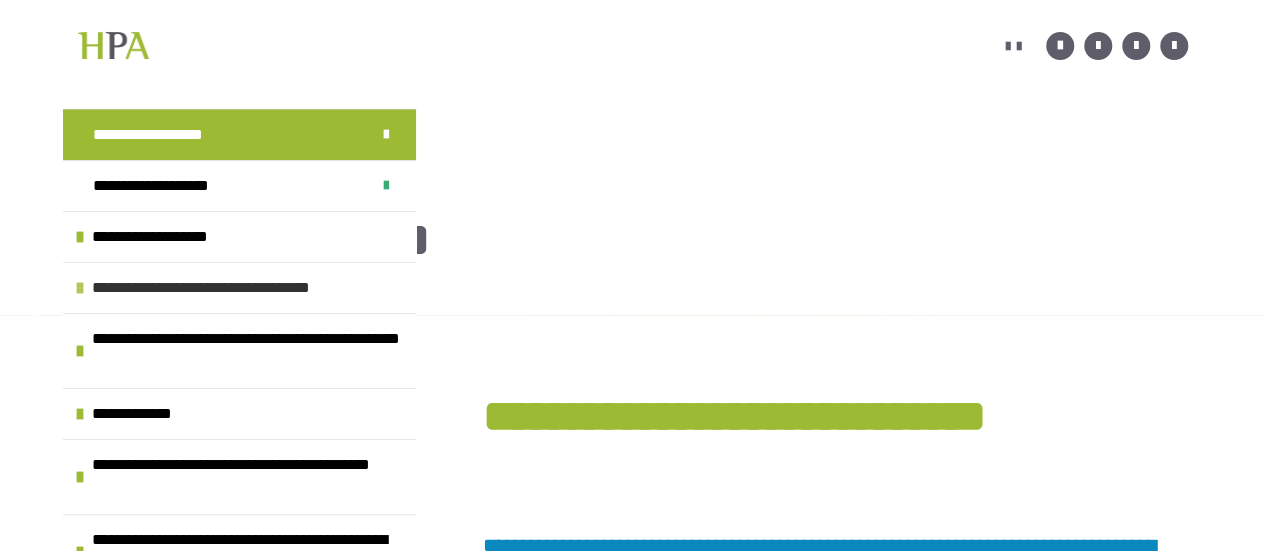scroll, scrollTop: 436, scrollLeft: 0, axis: vertical 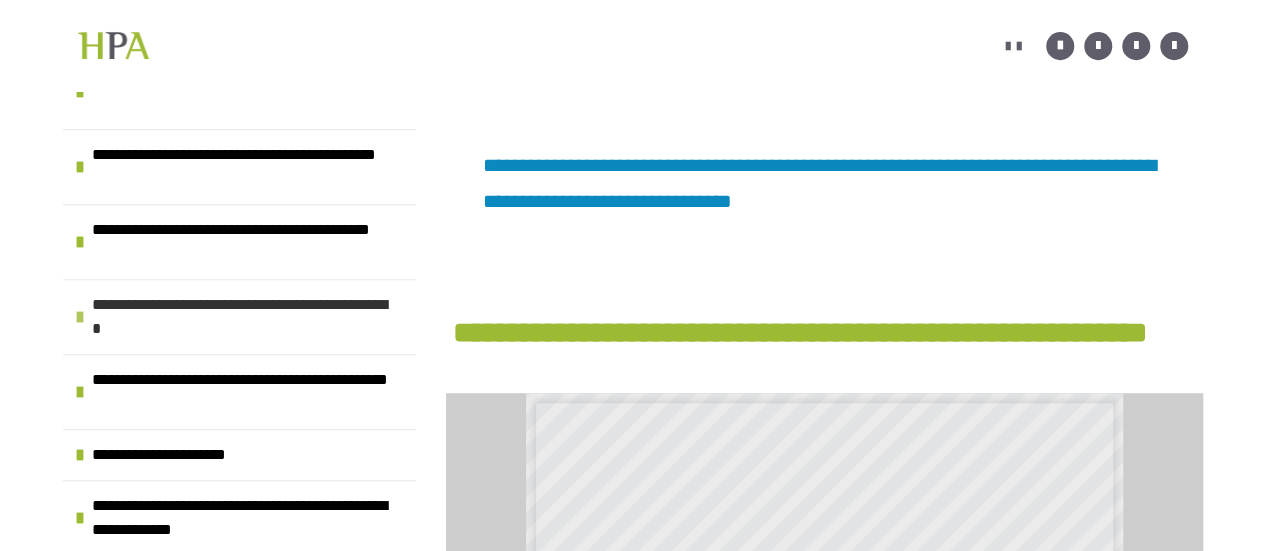 click on "**********" at bounding box center [241, 317] 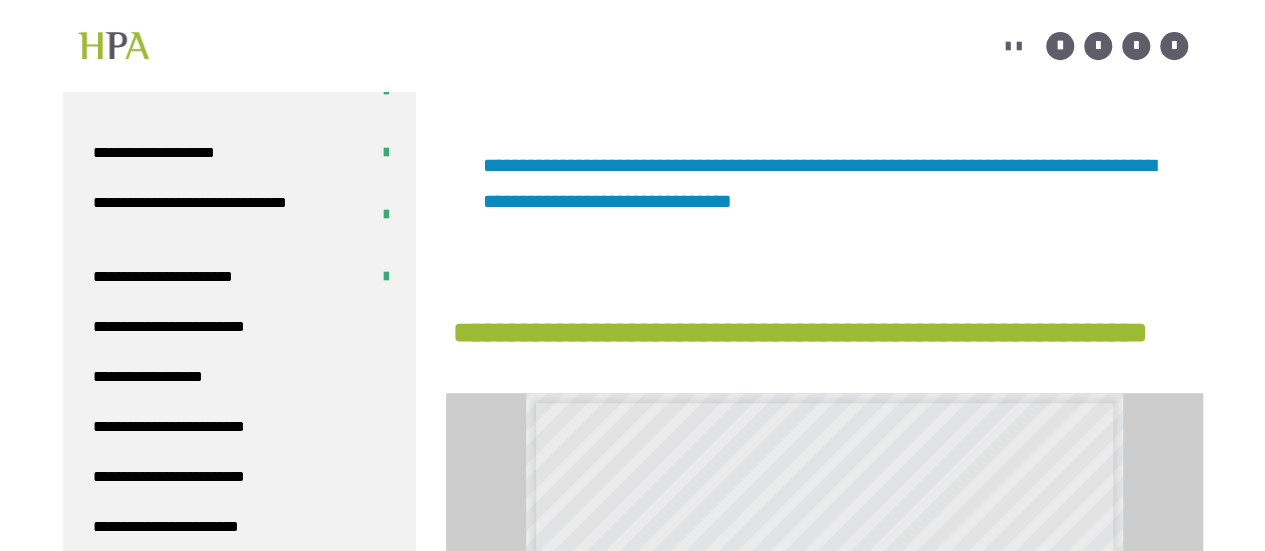 scroll, scrollTop: 1036, scrollLeft: 0, axis: vertical 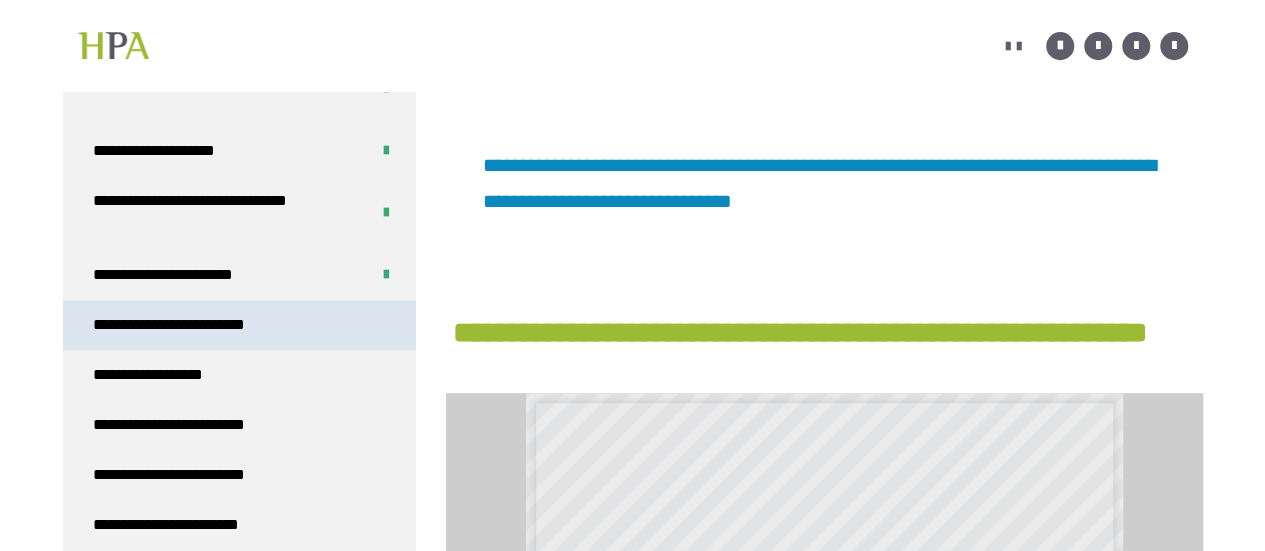 click on "**********" at bounding box center (239, 325) 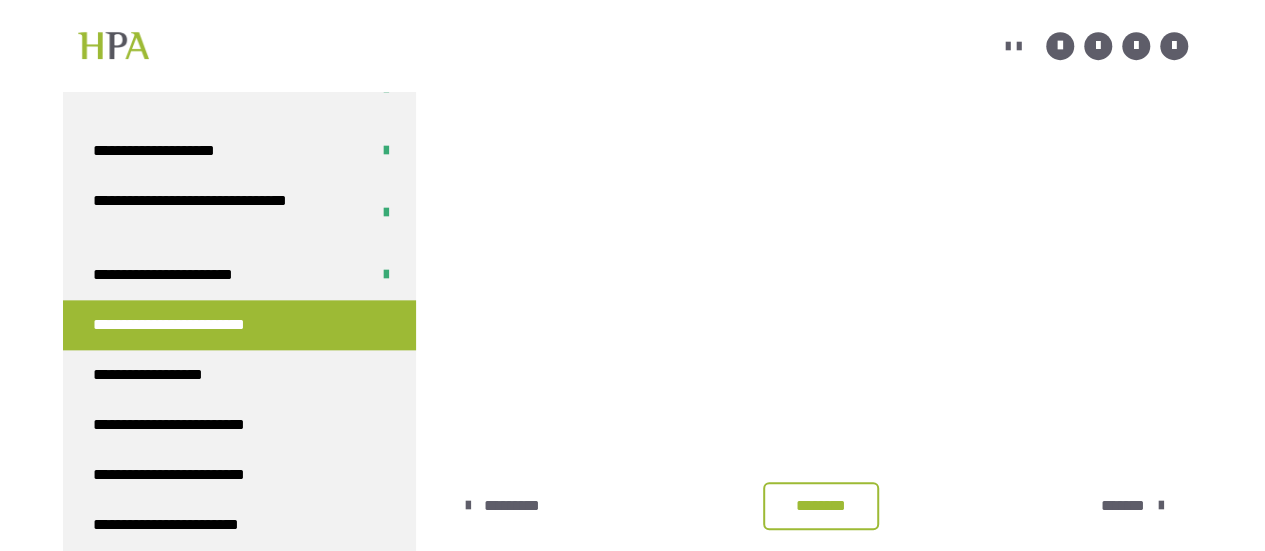 scroll, scrollTop: 561, scrollLeft: 0, axis: vertical 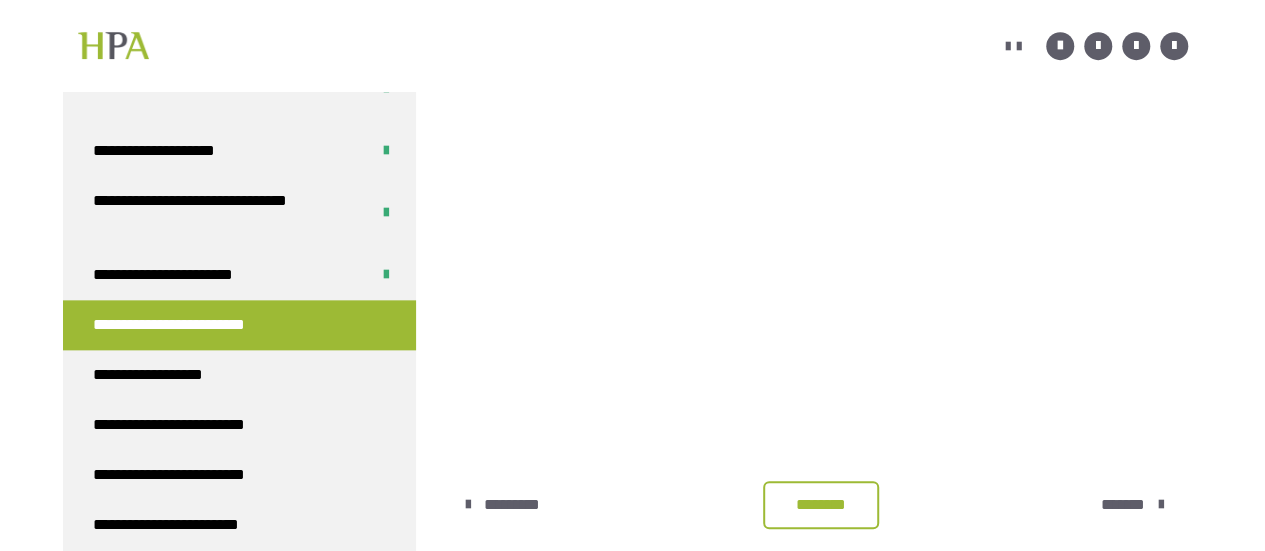 click on "********" at bounding box center [821, 505] 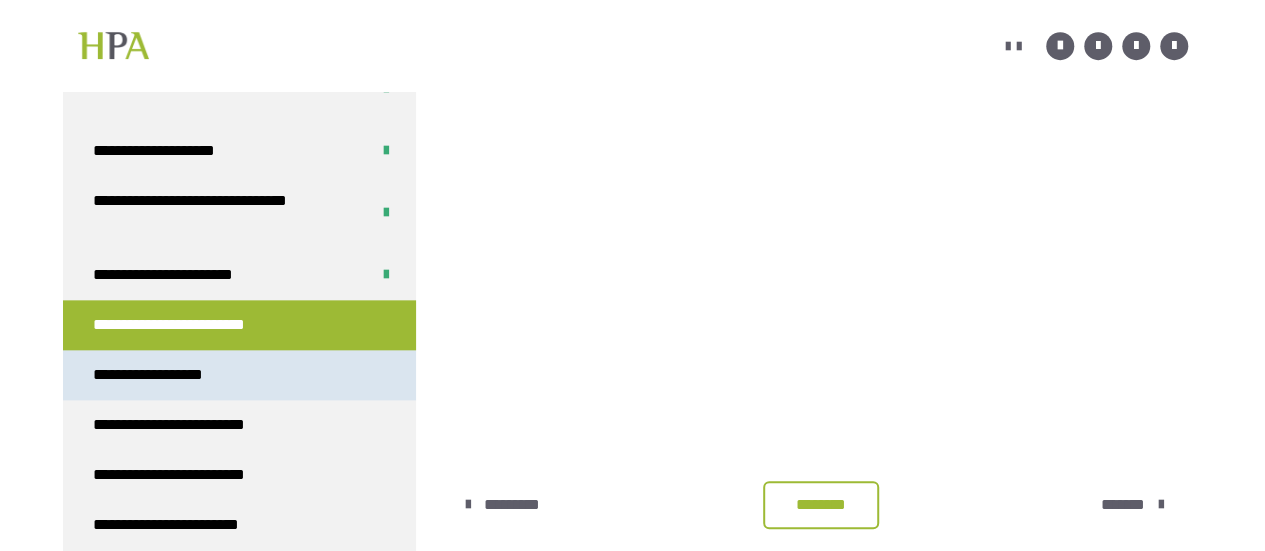 click on "********* ******** *******" at bounding box center (824, 505) 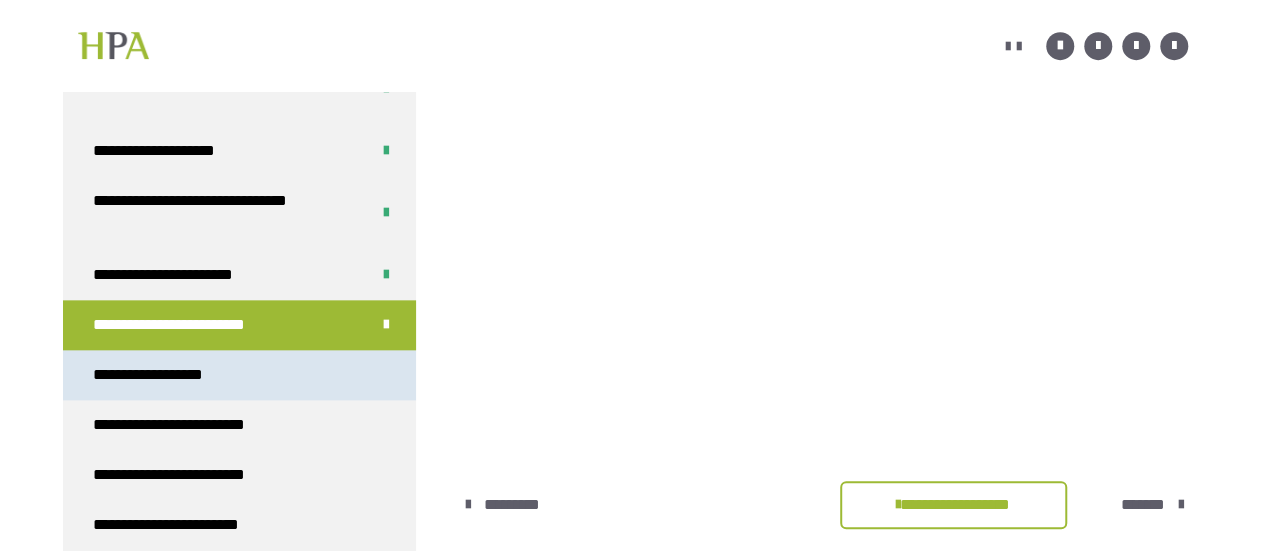 click on "**********" at bounding box center (239, 375) 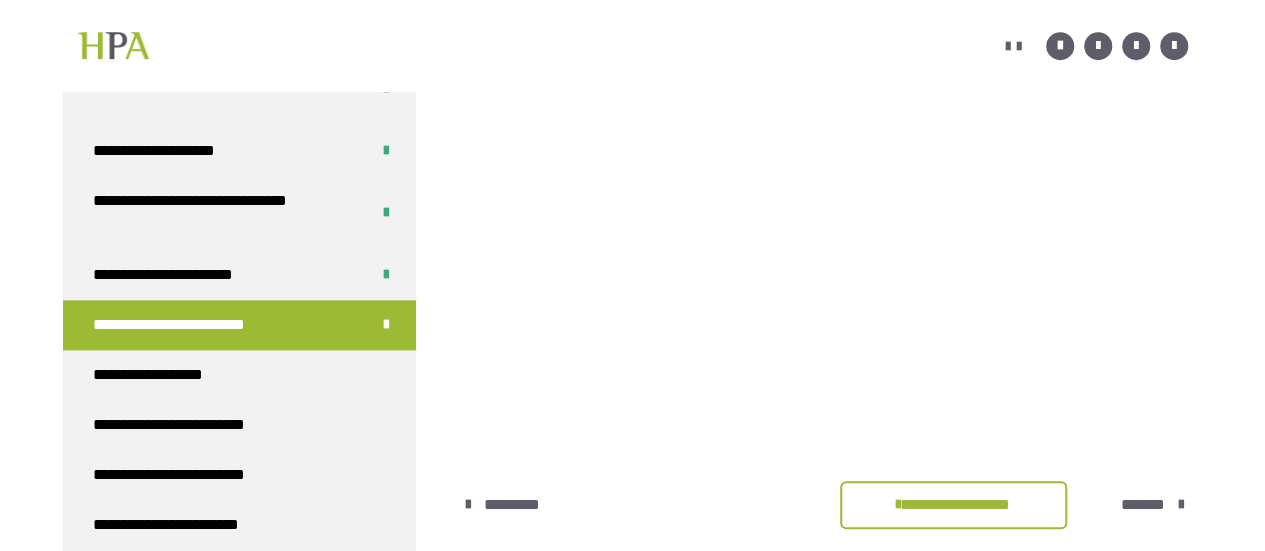 scroll, scrollTop: 361, scrollLeft: 0, axis: vertical 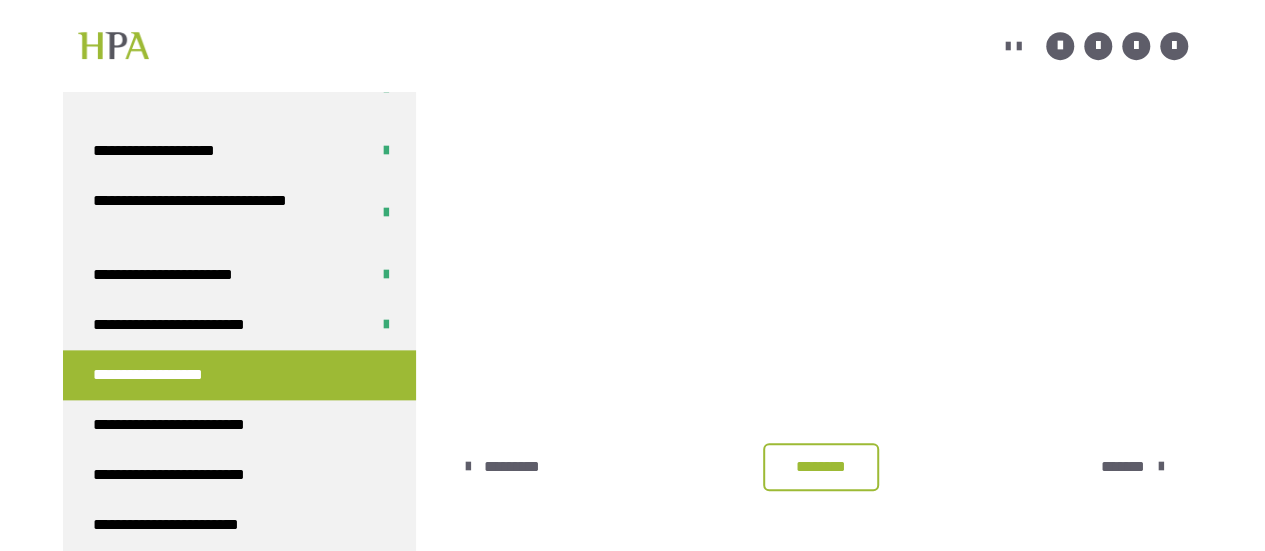 click on "********" at bounding box center [821, 467] 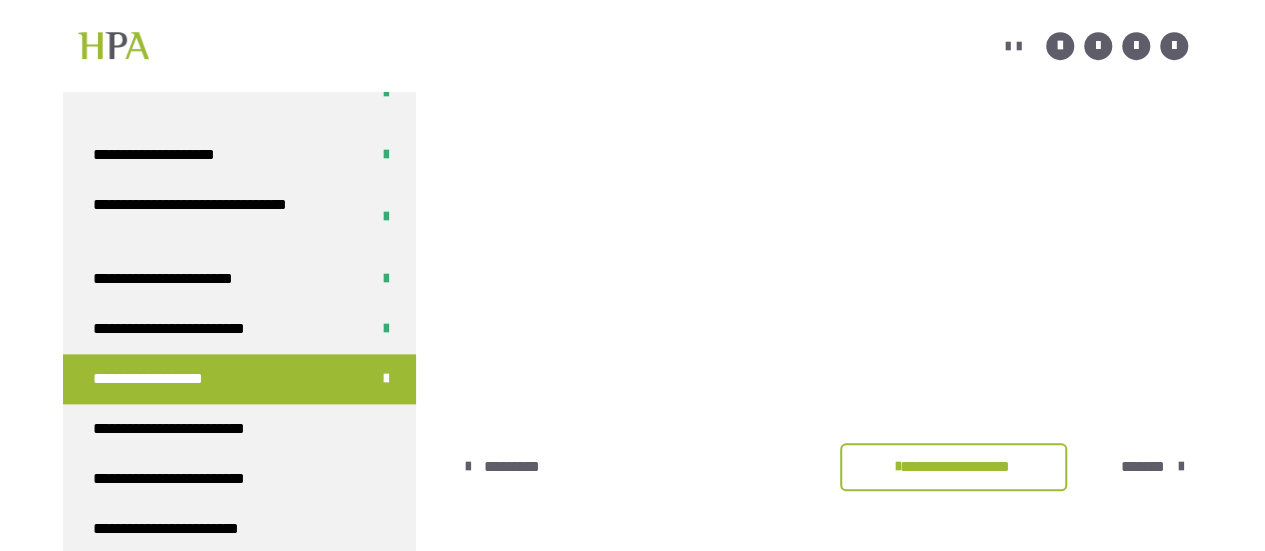 scroll, scrollTop: 1046, scrollLeft: 0, axis: vertical 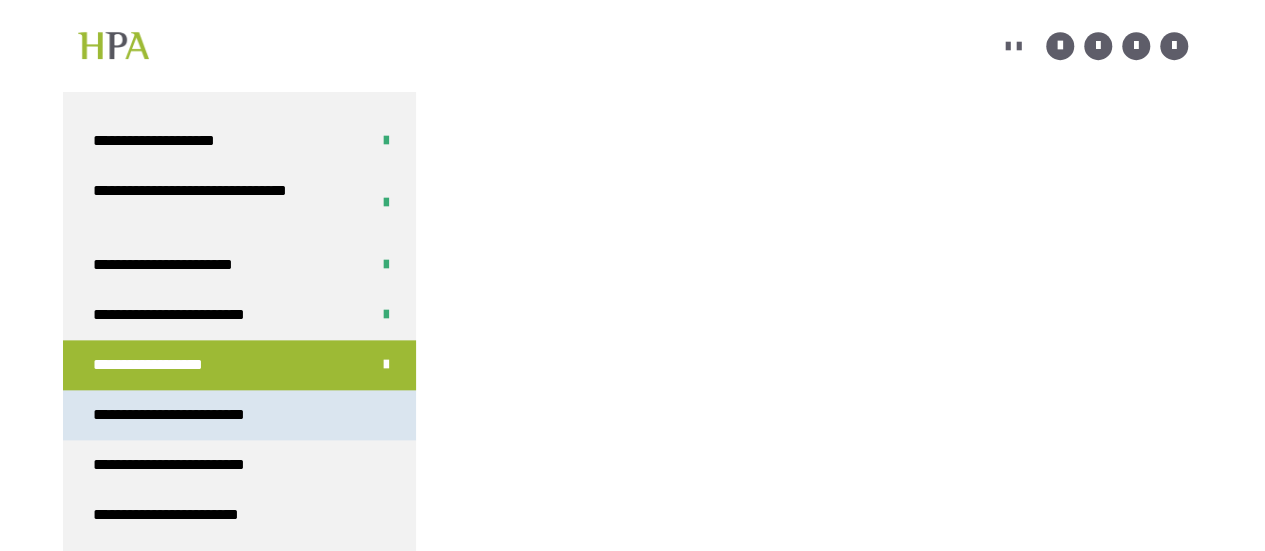 click on "**********" at bounding box center (190, 415) 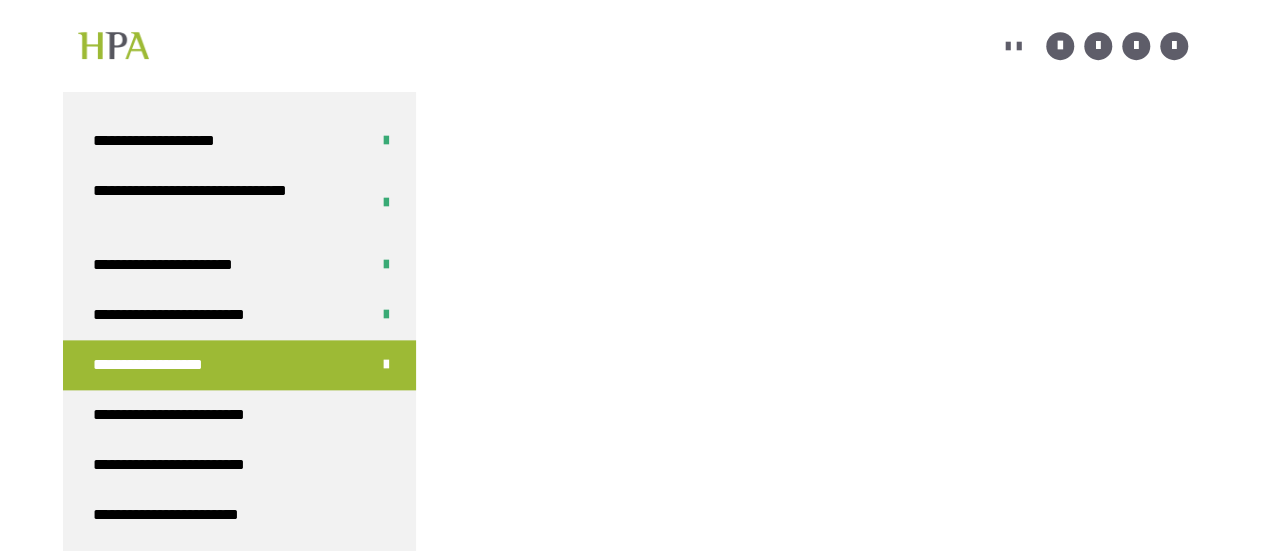 scroll, scrollTop: 361, scrollLeft: 0, axis: vertical 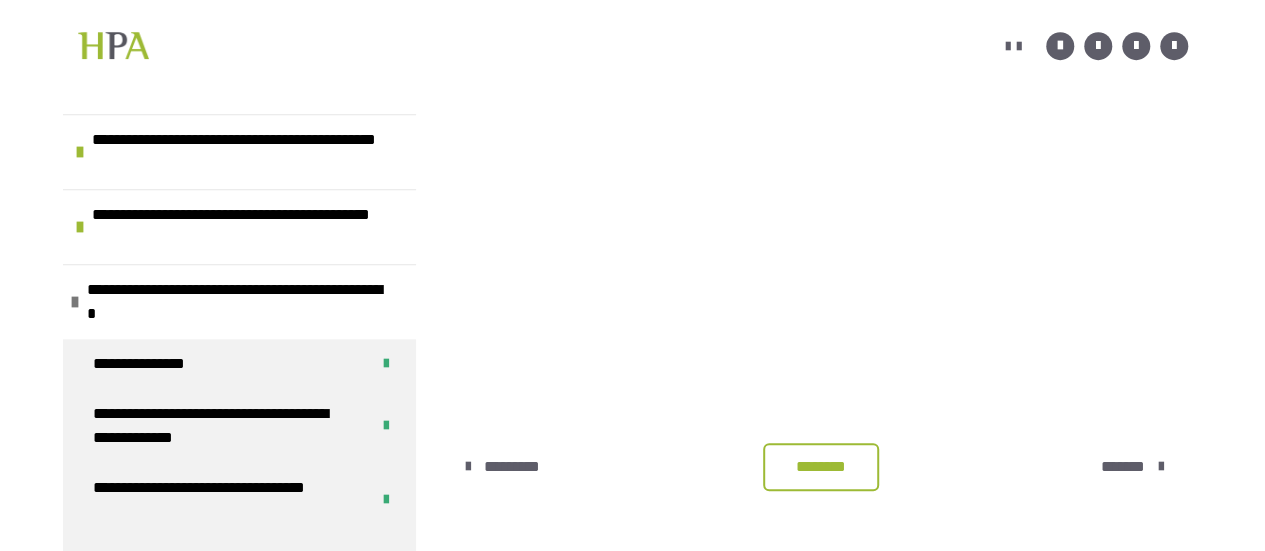 click on "********" at bounding box center (821, 467) 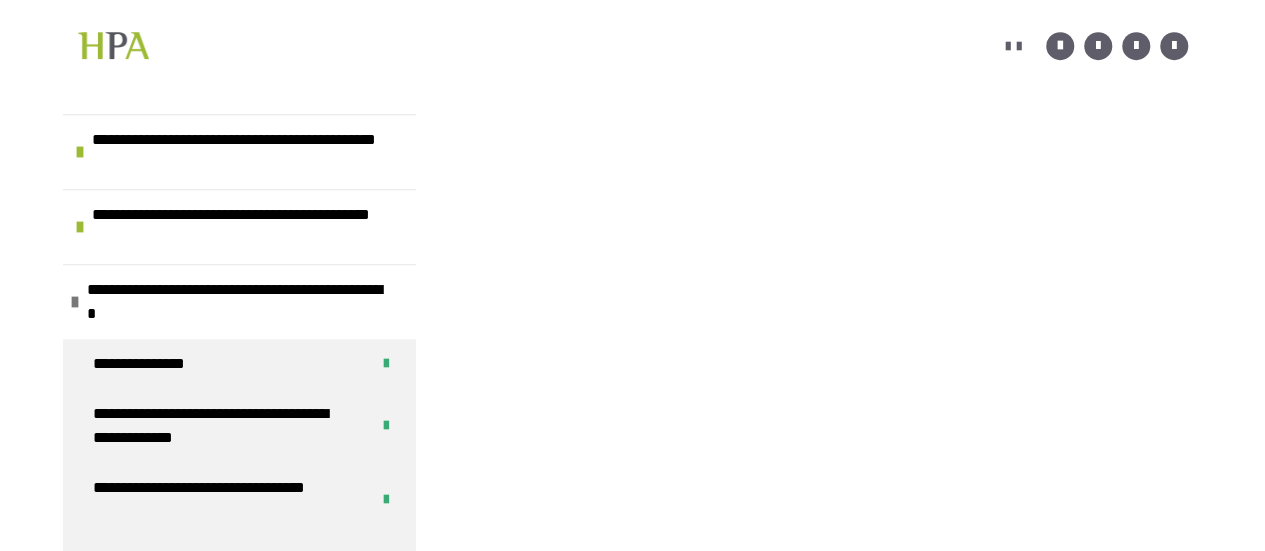 scroll, scrollTop: 600, scrollLeft: 0, axis: vertical 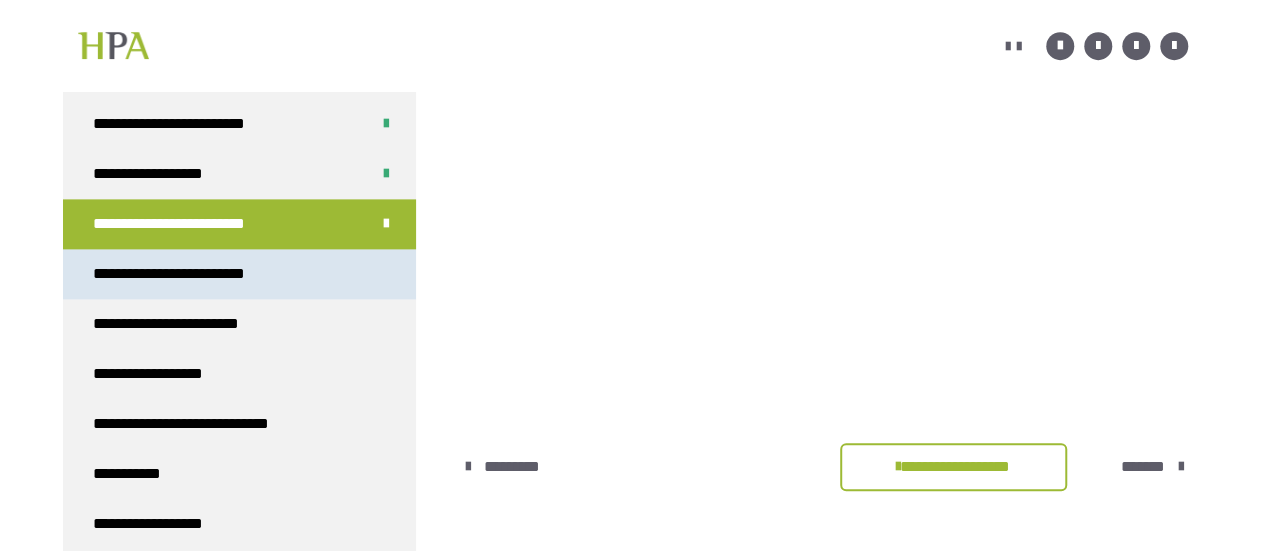 click on "**********" at bounding box center (239, 274) 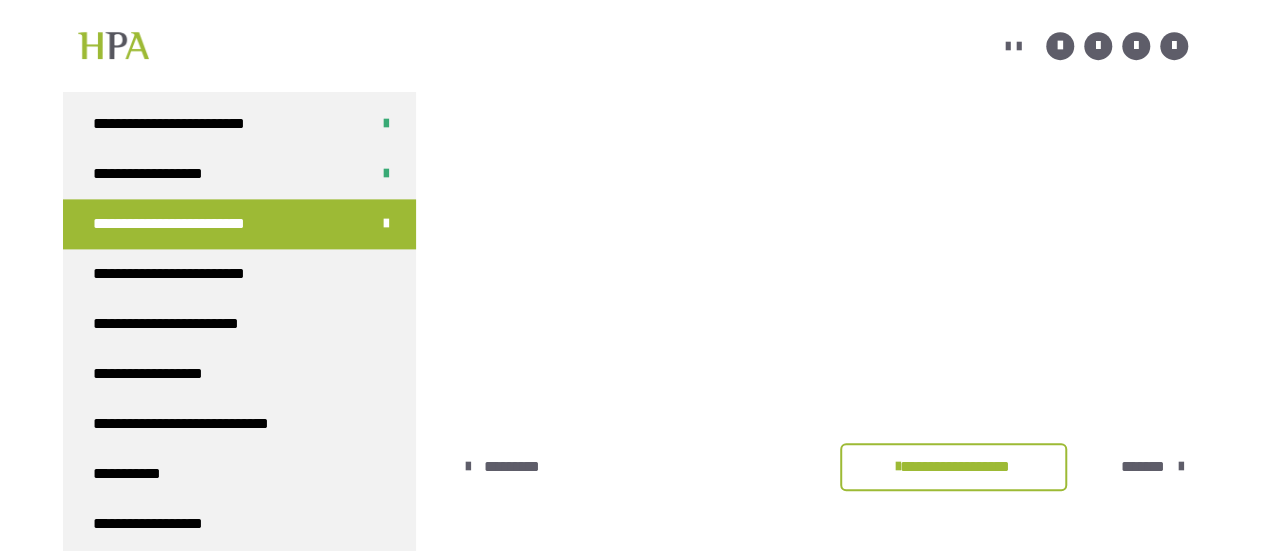 scroll, scrollTop: 361, scrollLeft: 0, axis: vertical 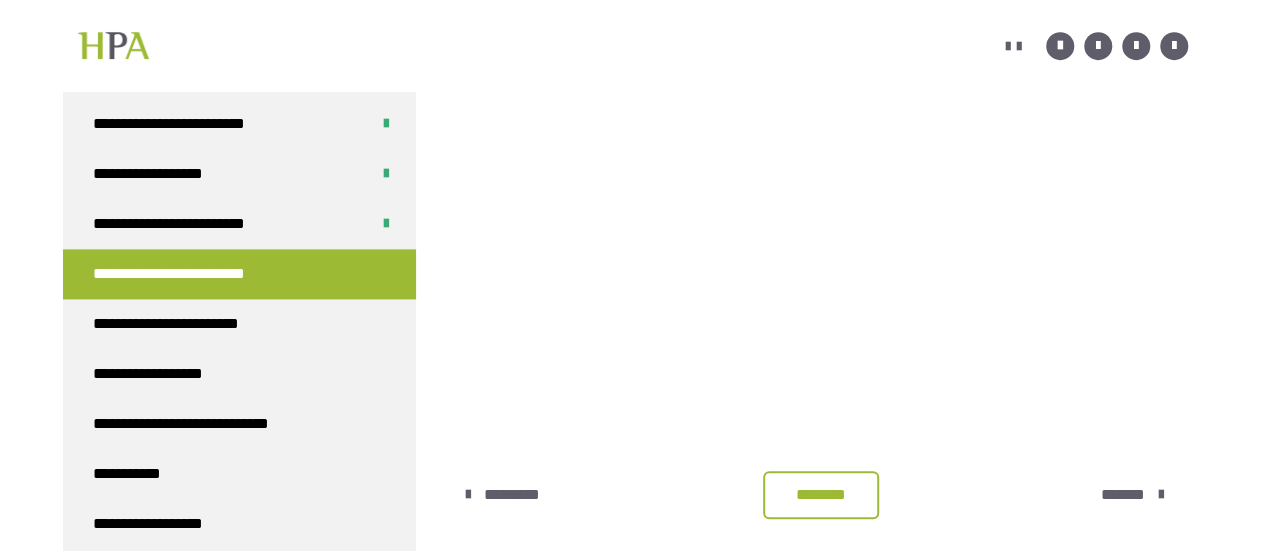 click on "********* ******** *******" at bounding box center (824, 495) 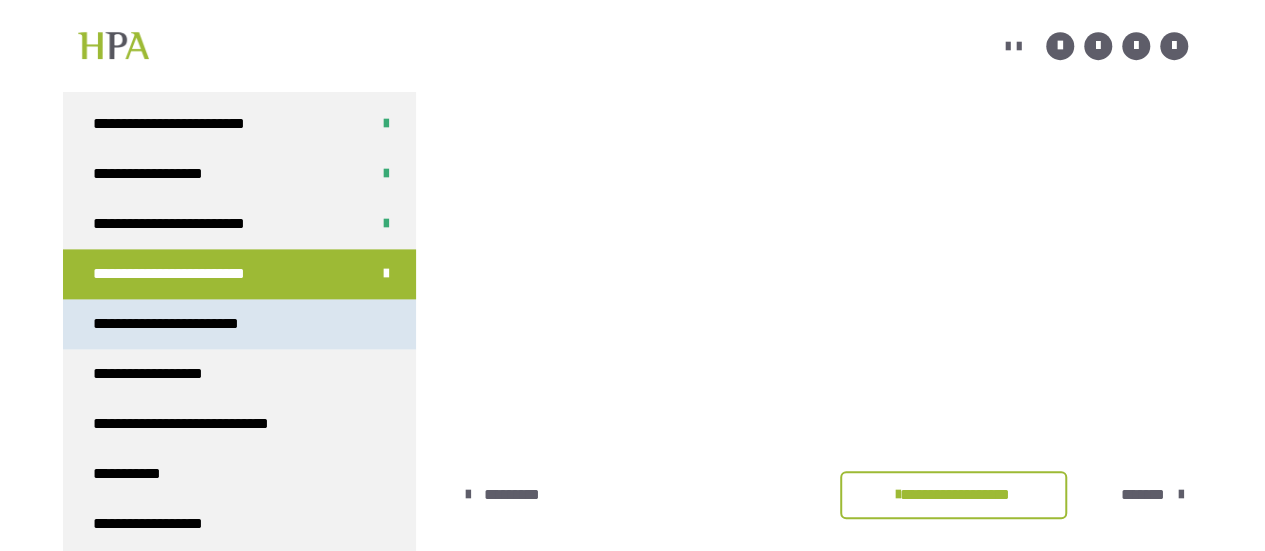 click on "**********" at bounding box center (239, 324) 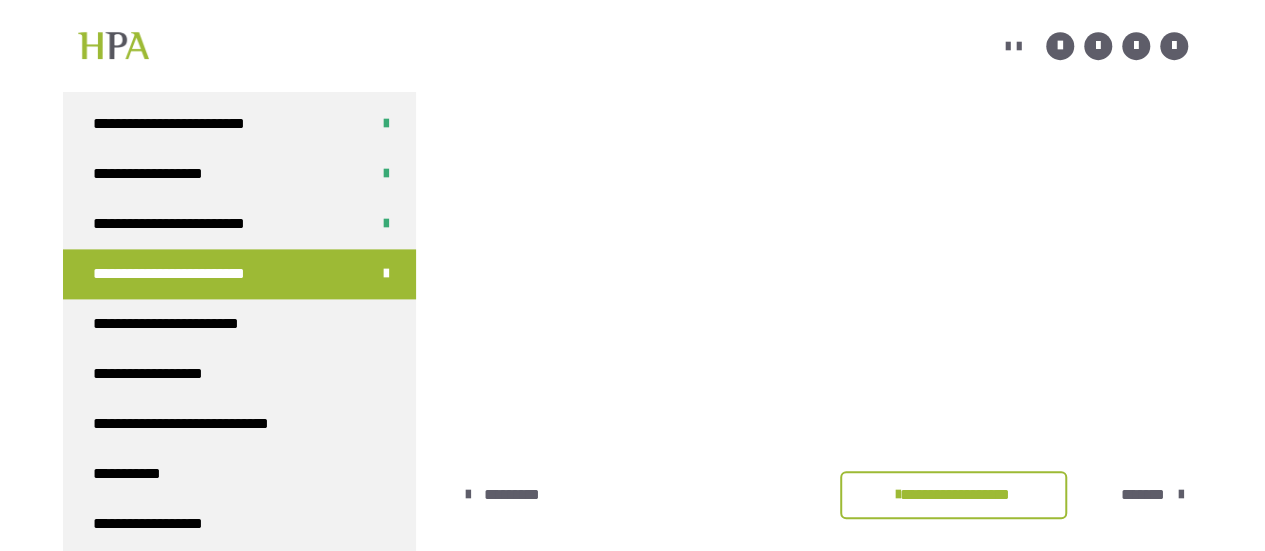 scroll, scrollTop: 361, scrollLeft: 0, axis: vertical 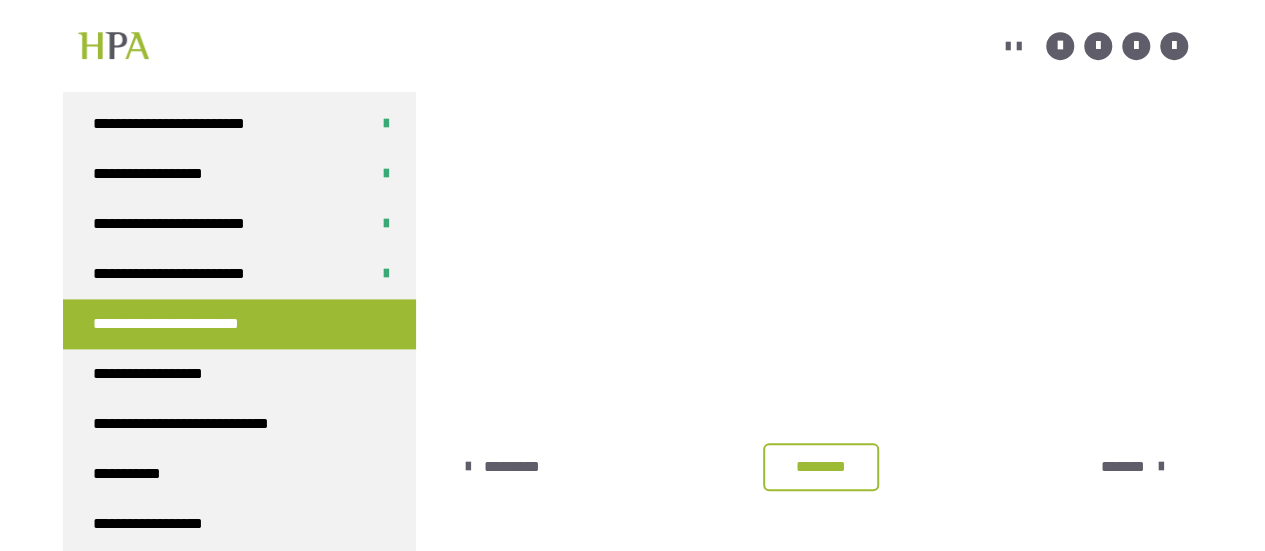 click on "********" at bounding box center (821, 467) 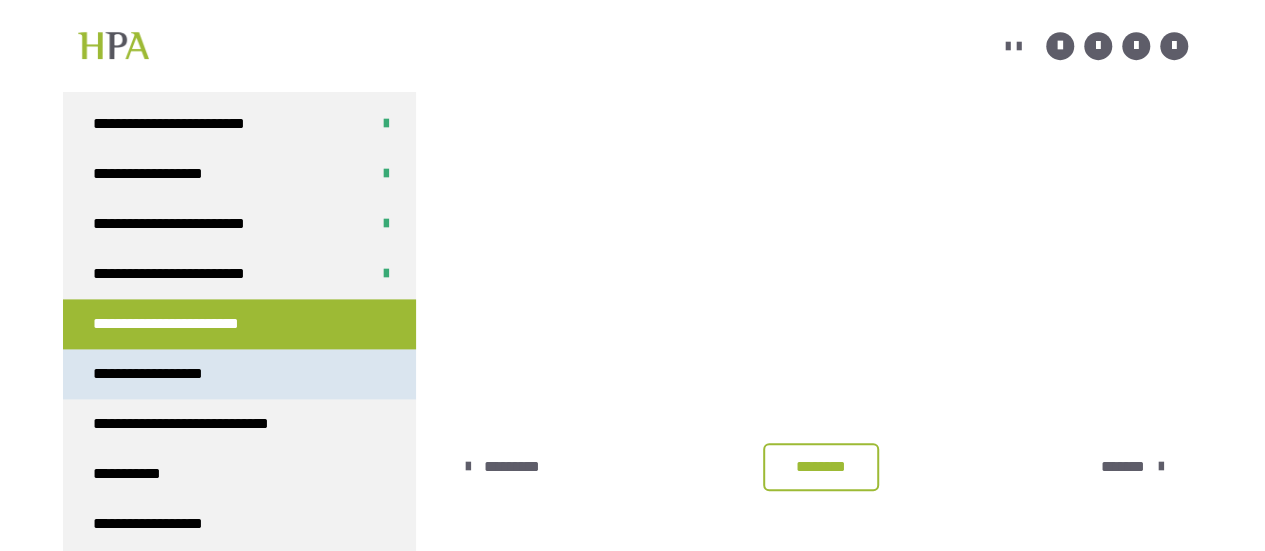 click on "**********" at bounding box center (239, 374) 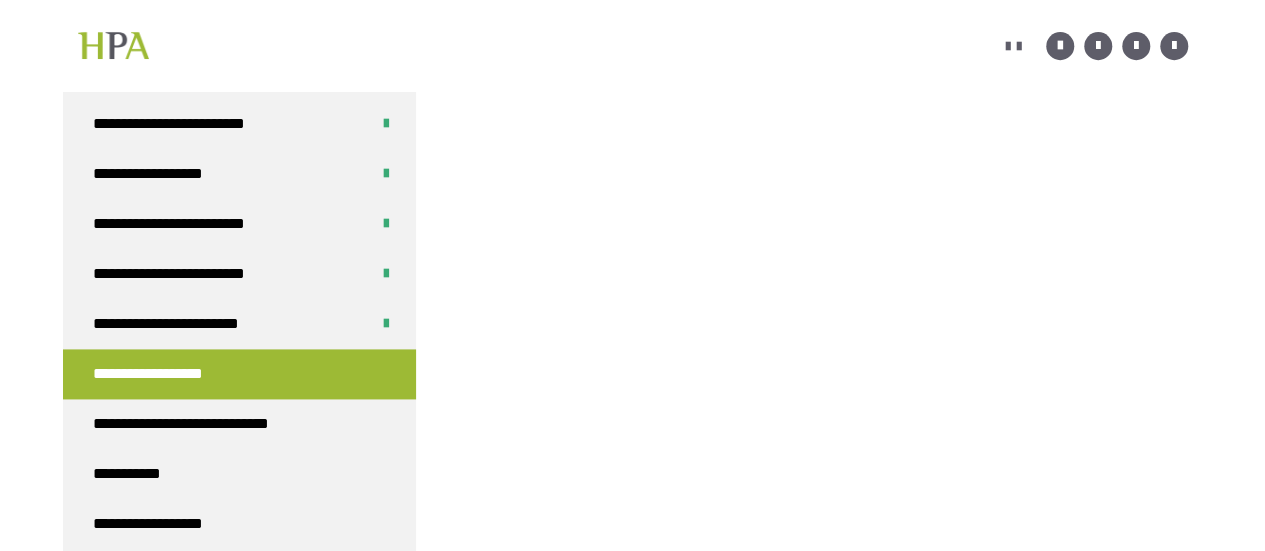 scroll, scrollTop: 600, scrollLeft: 0, axis: vertical 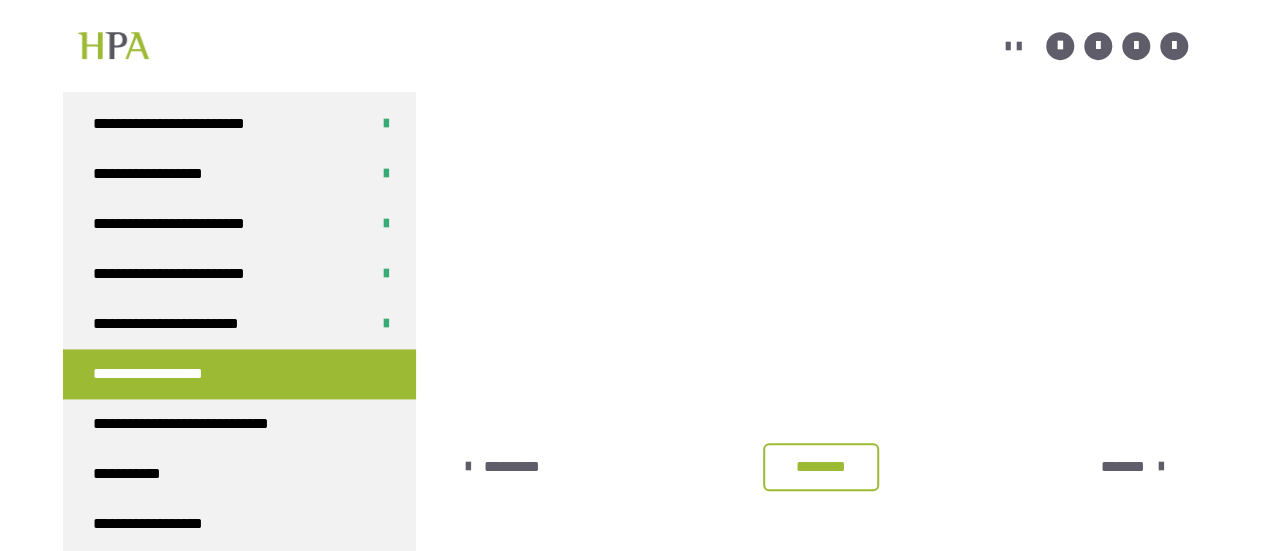 click on "********" at bounding box center (821, 467) 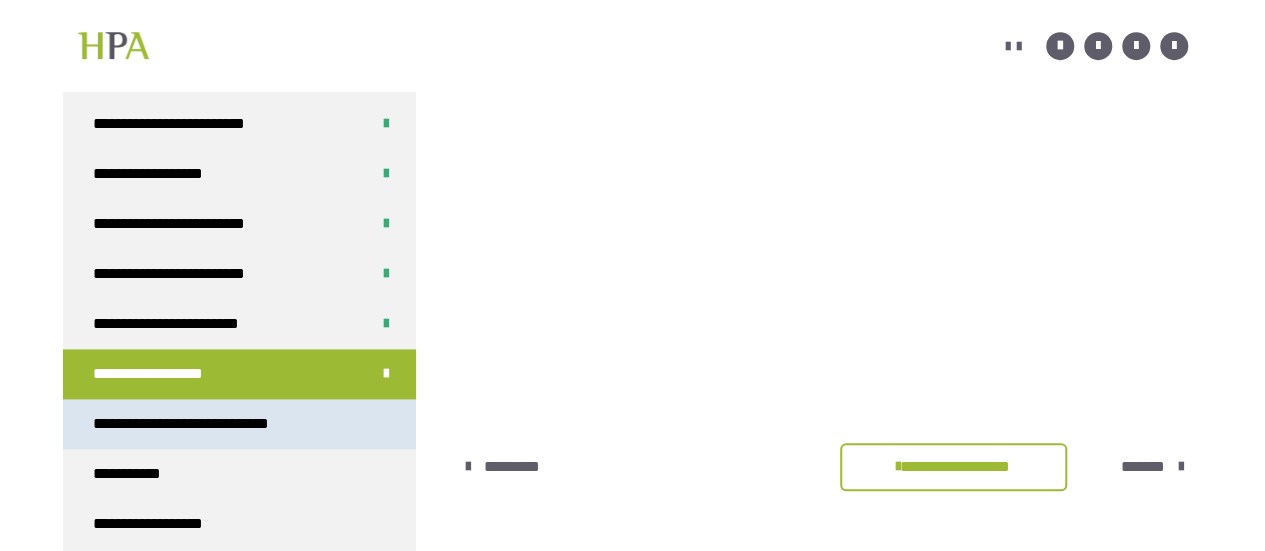 click on "**********" at bounding box center [207, 424] 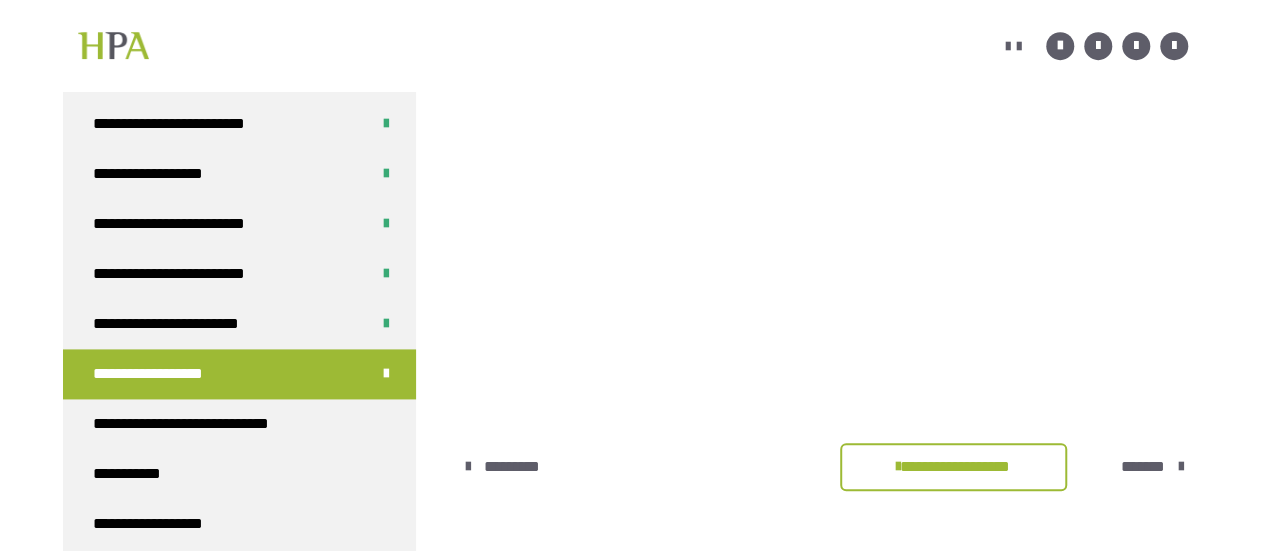 scroll, scrollTop: 361, scrollLeft: 0, axis: vertical 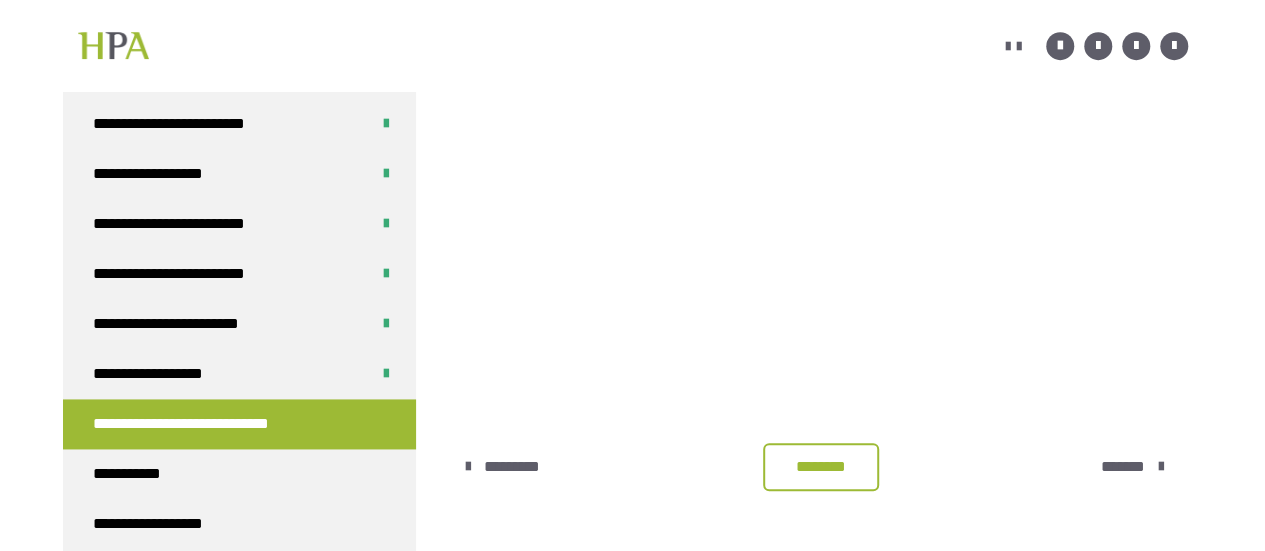 click on "********" at bounding box center (821, 467) 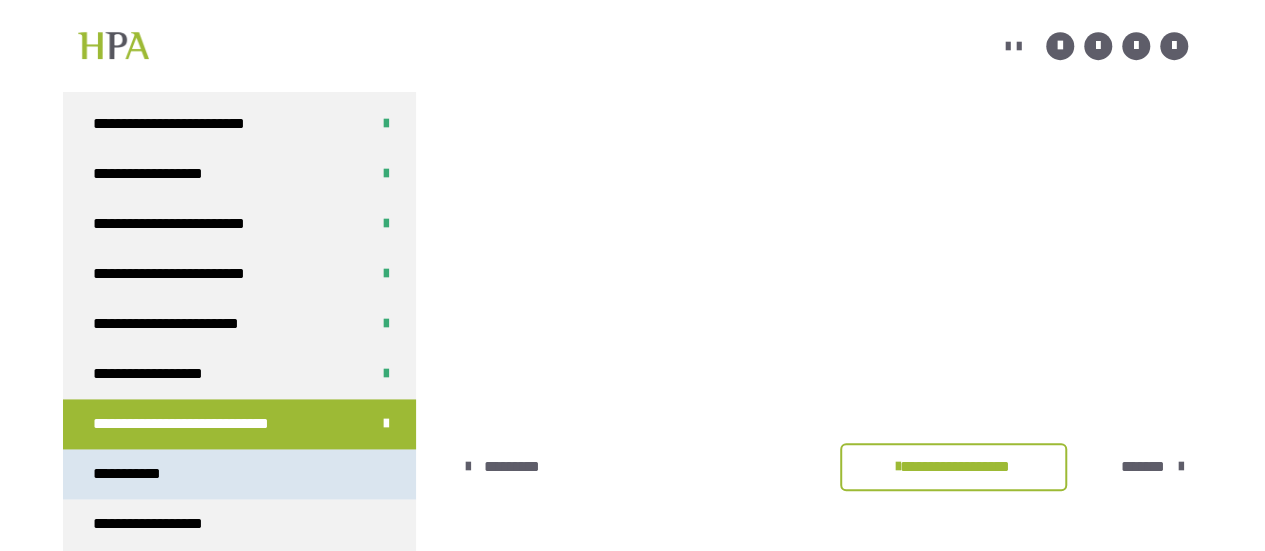 click on "**********" at bounding box center (239, 474) 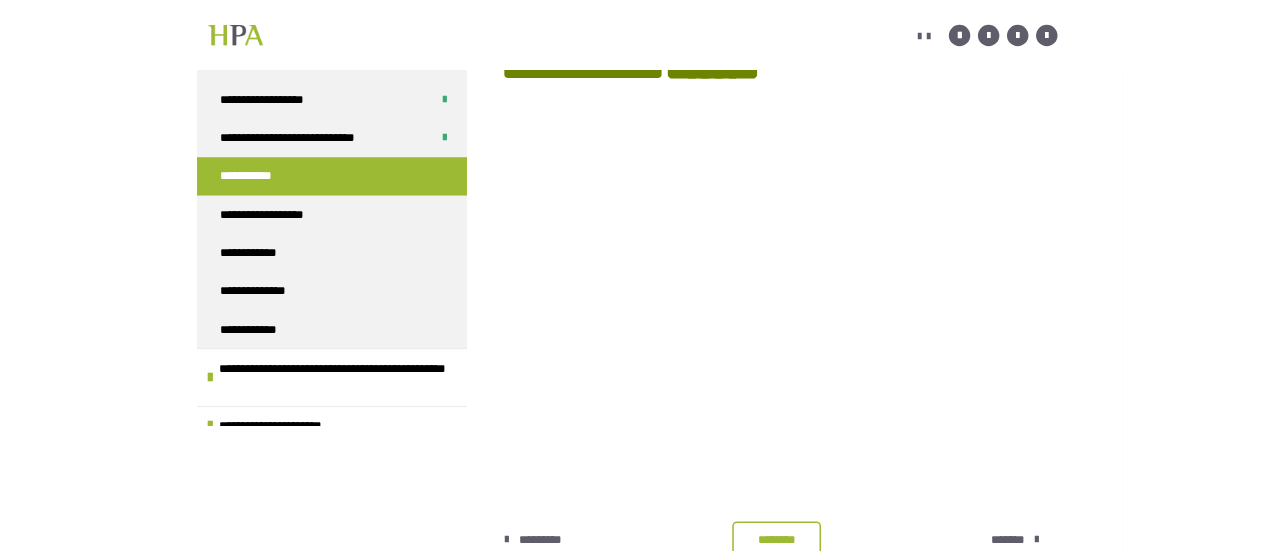 scroll, scrollTop: 1573, scrollLeft: 0, axis: vertical 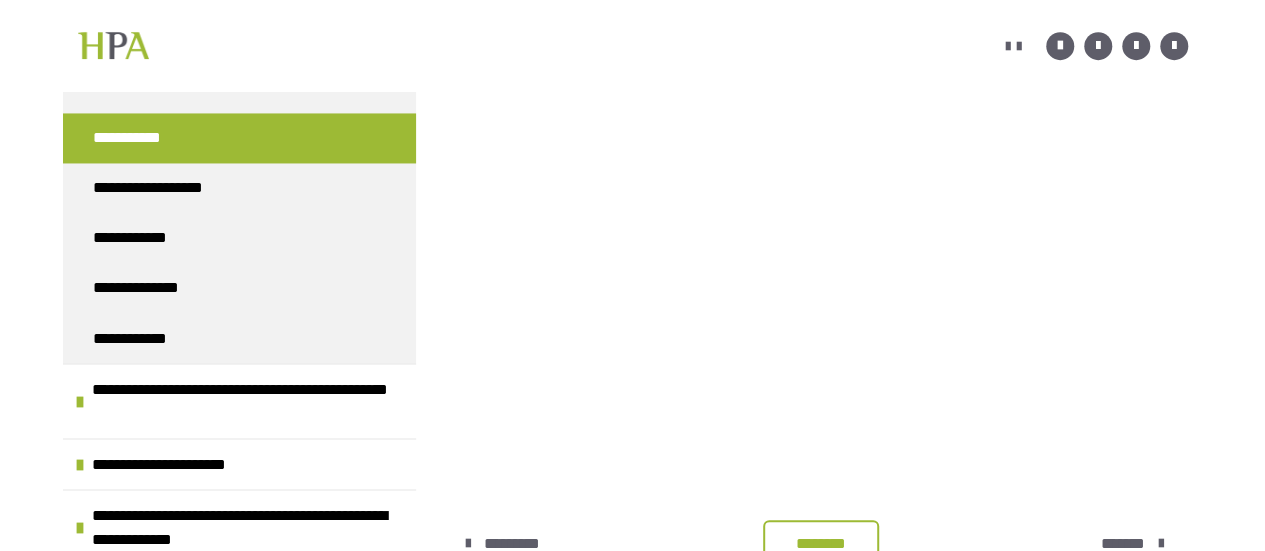 click on "********" at bounding box center (821, 544) 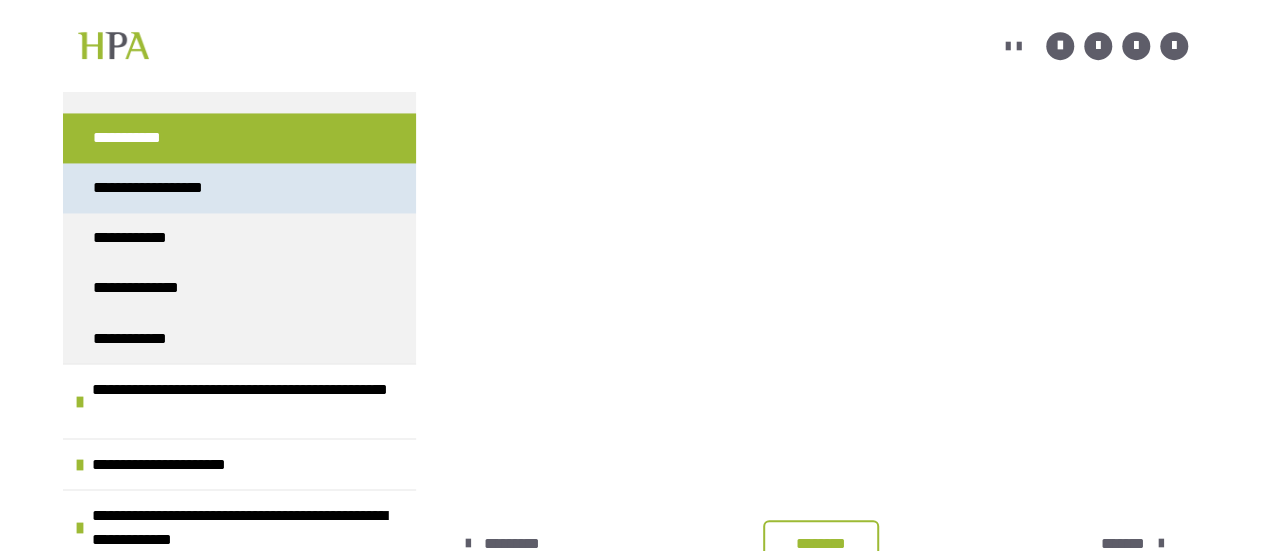 click on "**********" at bounding box center (239, 188) 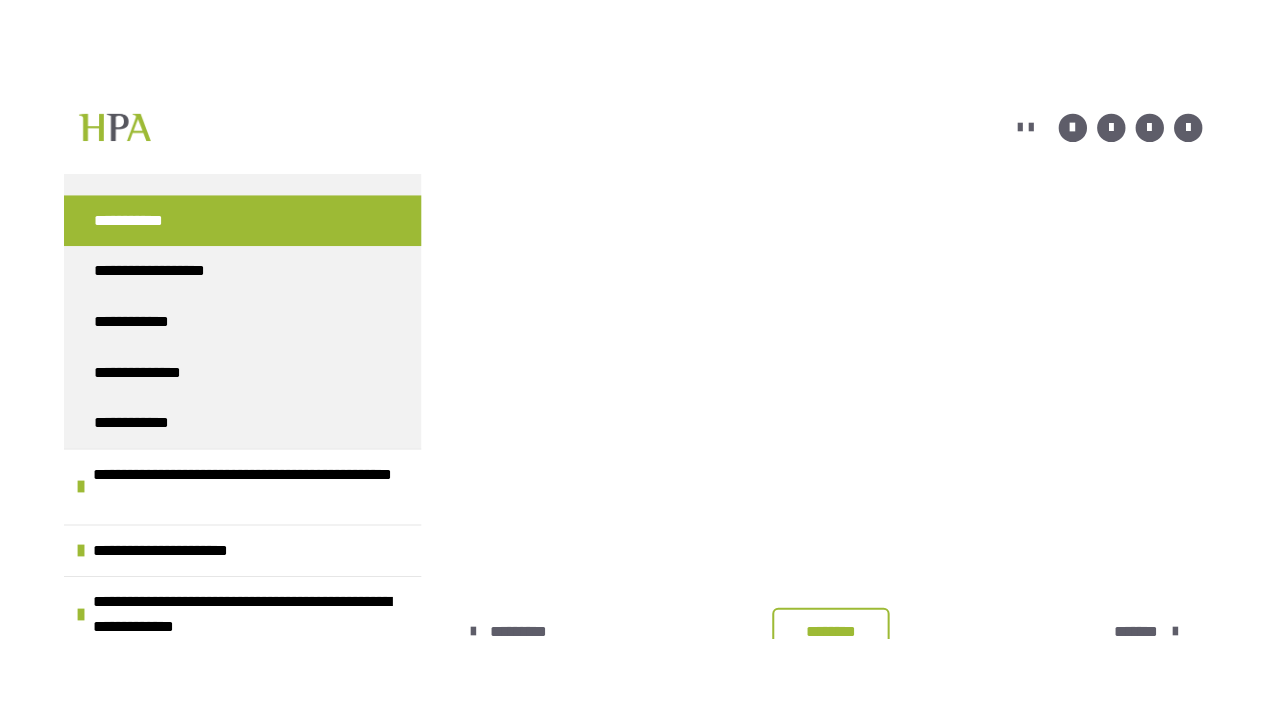 scroll, scrollTop: 361, scrollLeft: 0, axis: vertical 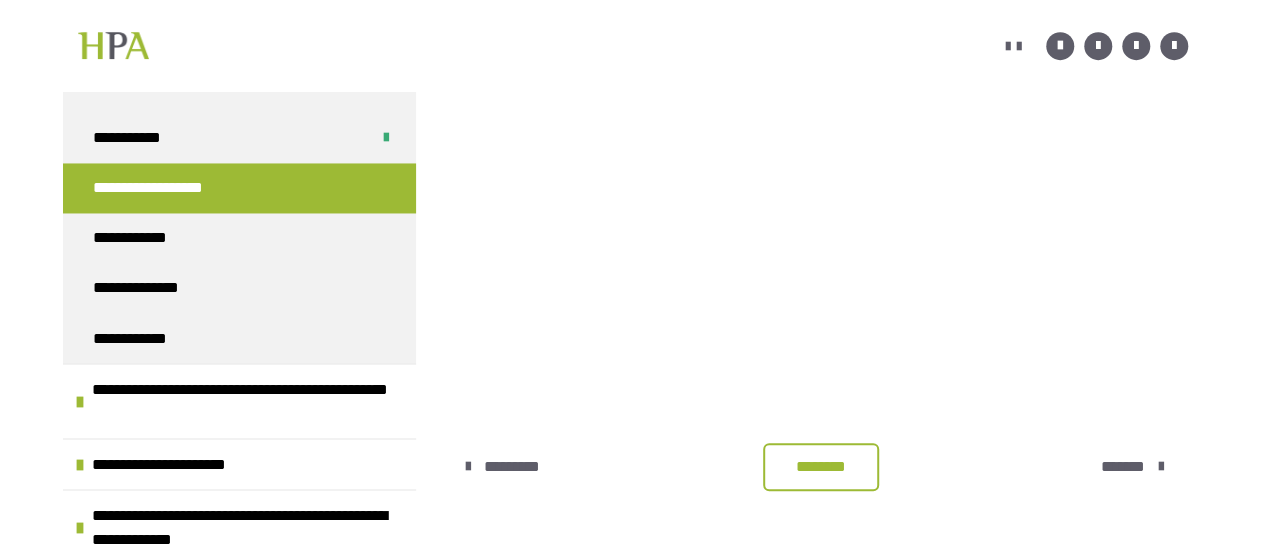 click on "********" at bounding box center [821, 467] 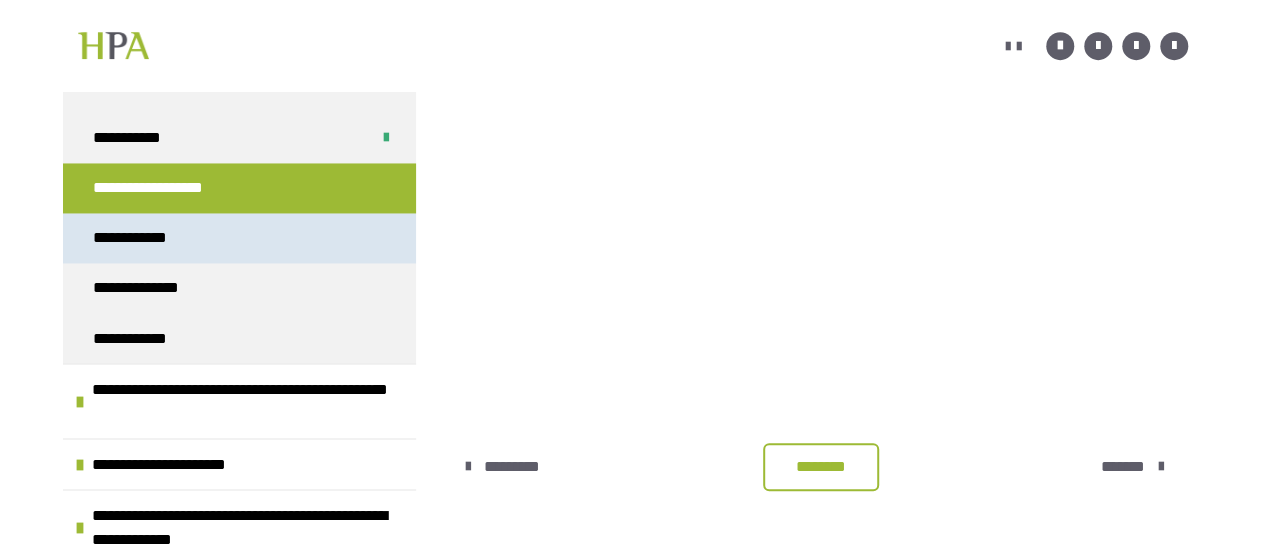 click on "**********" at bounding box center (239, 238) 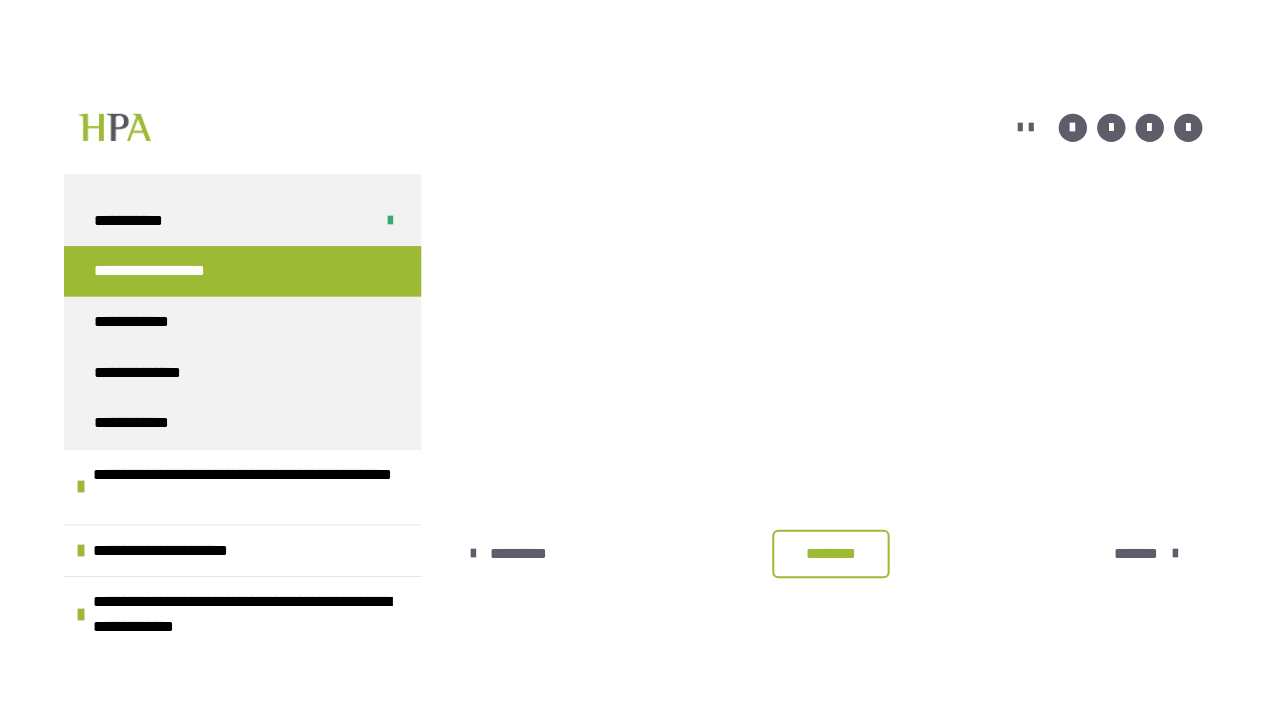 scroll, scrollTop: 361, scrollLeft: 0, axis: vertical 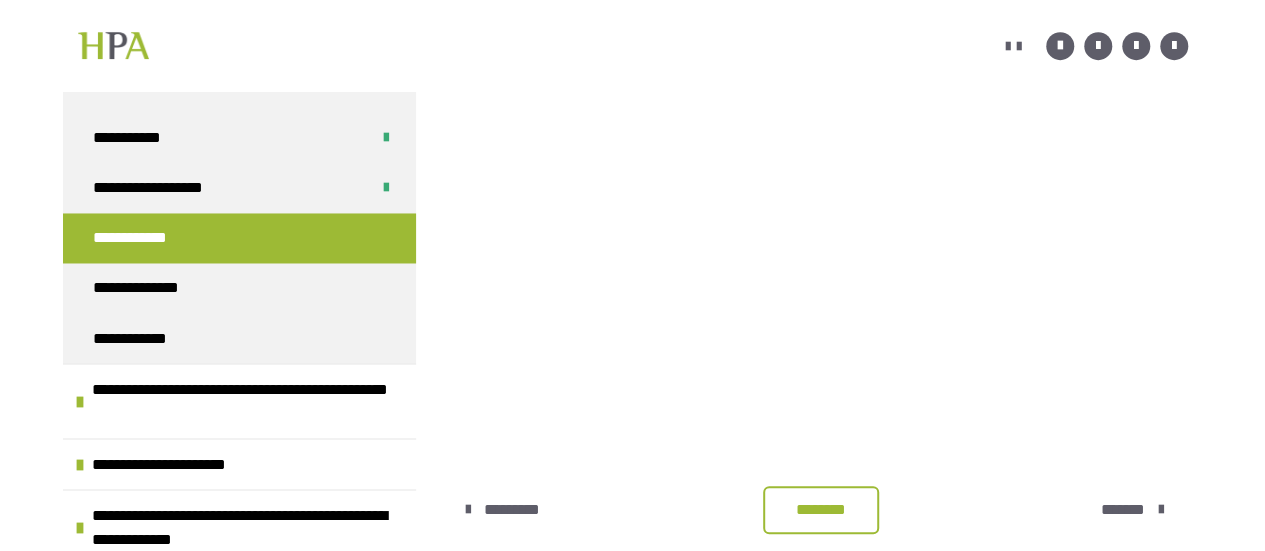 click on "********" at bounding box center (821, 510) 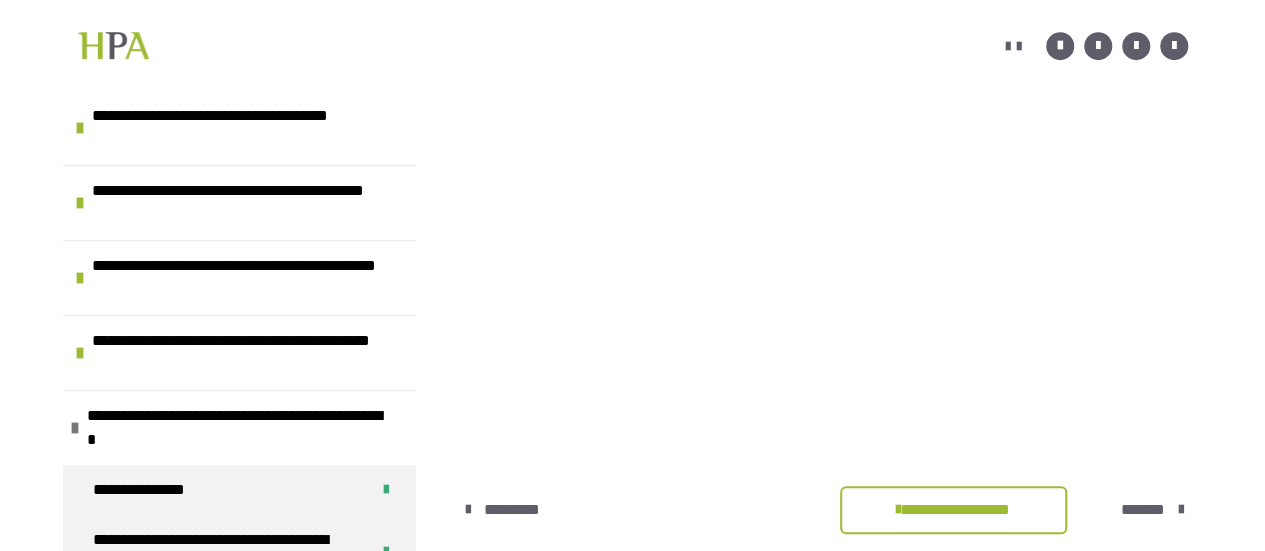 scroll, scrollTop: 498, scrollLeft: 0, axis: vertical 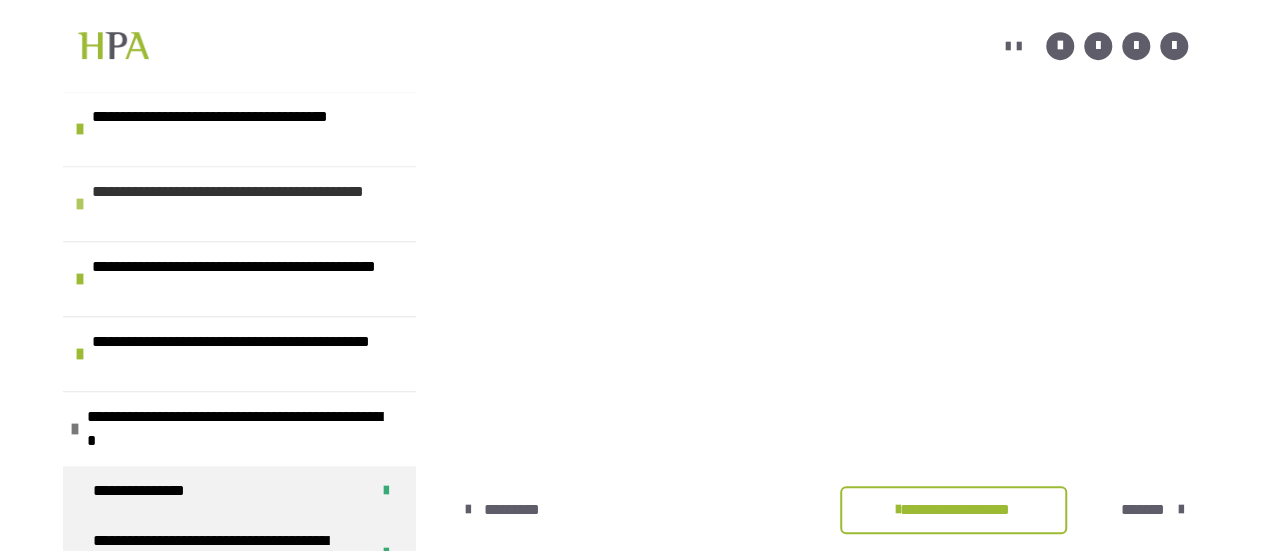 click on "**********" at bounding box center [241, 204] 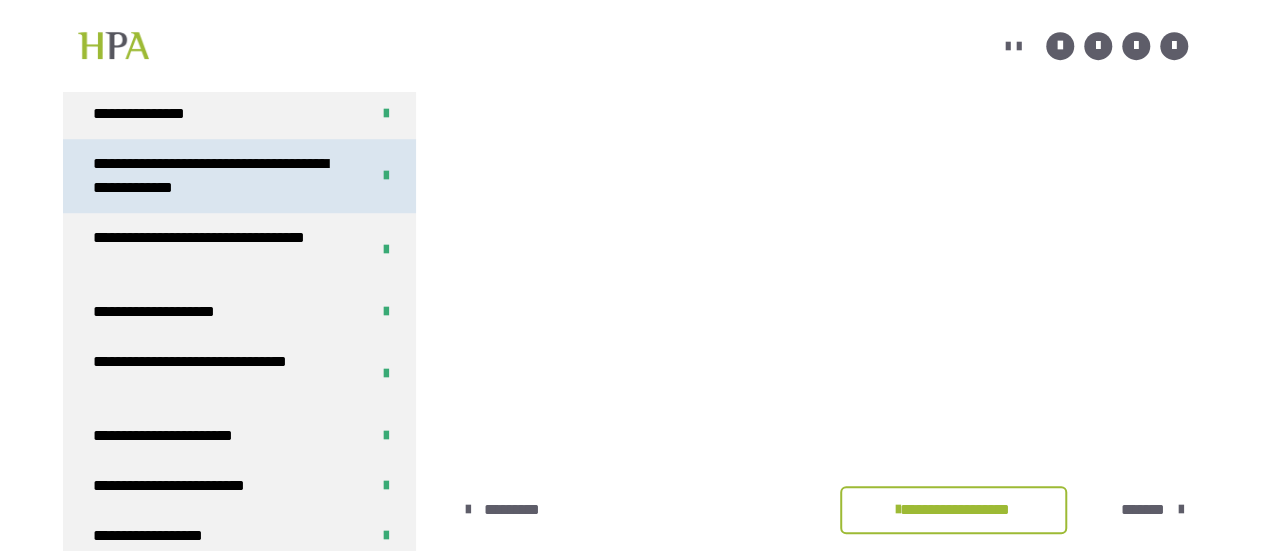 scroll, scrollTop: 649, scrollLeft: 0, axis: vertical 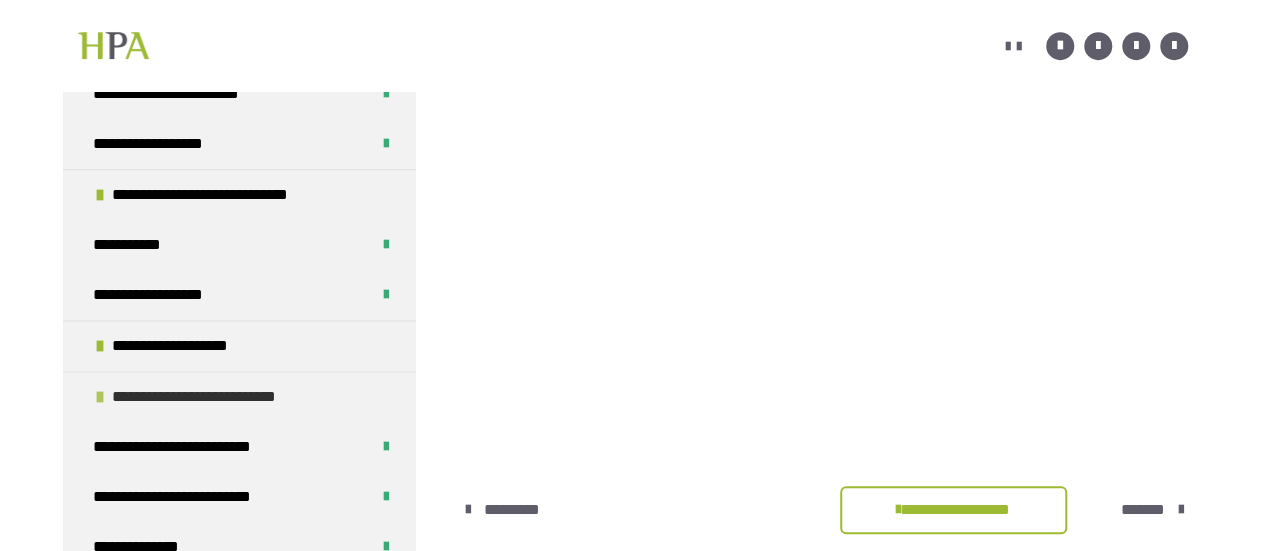 drag, startPoint x: 258, startPoint y: 361, endPoint x: 162, endPoint y: 407, distance: 106.451866 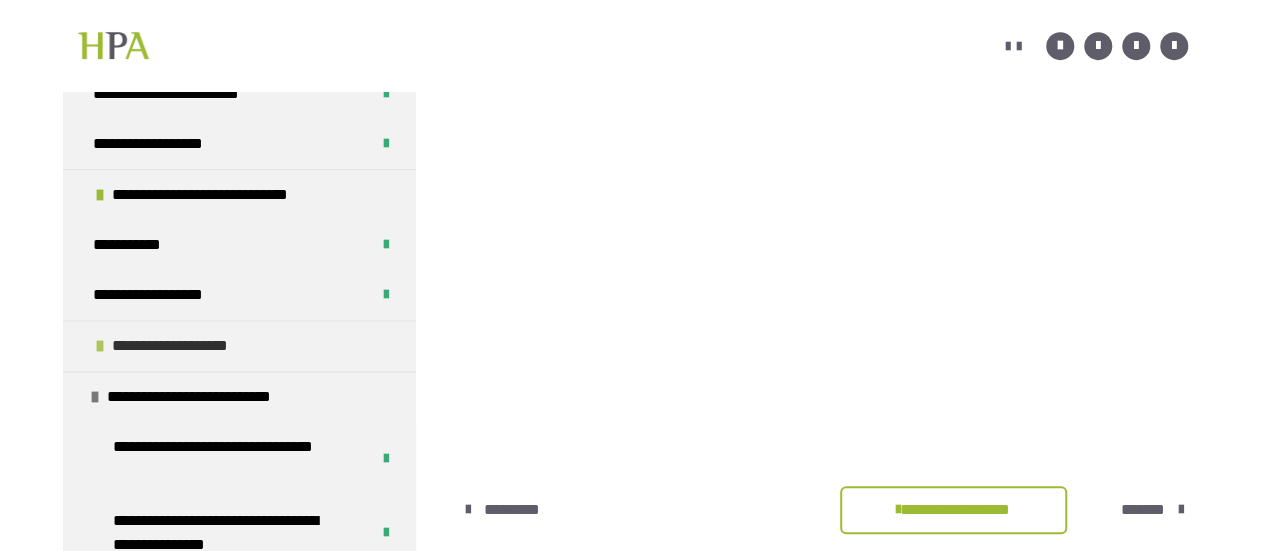 click on "**********" at bounding box center (190, 346) 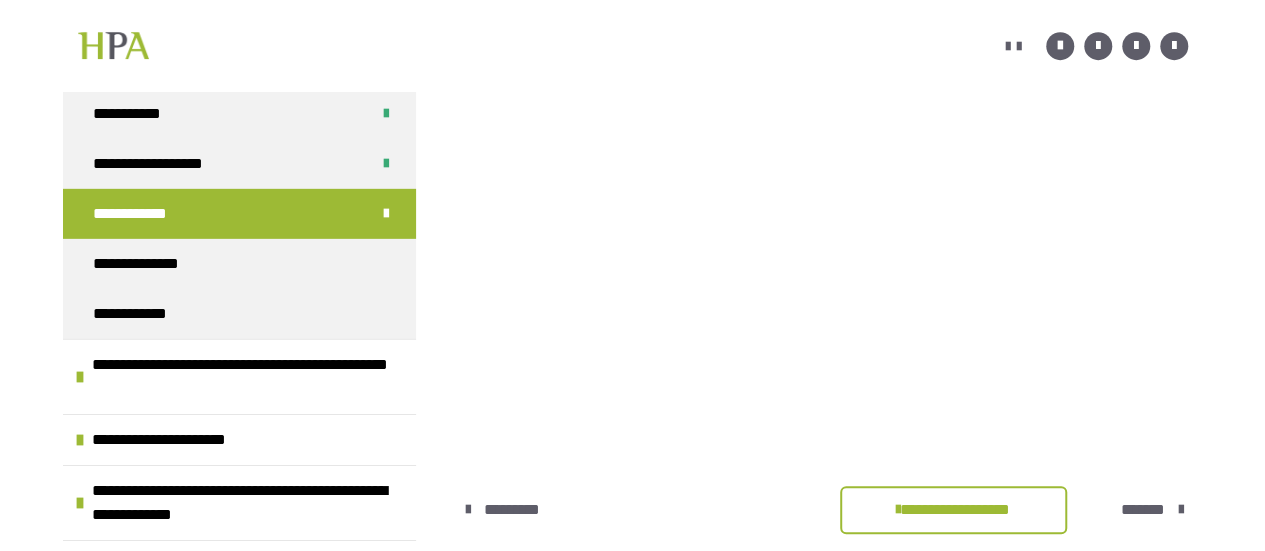 scroll, scrollTop: 3022, scrollLeft: 0, axis: vertical 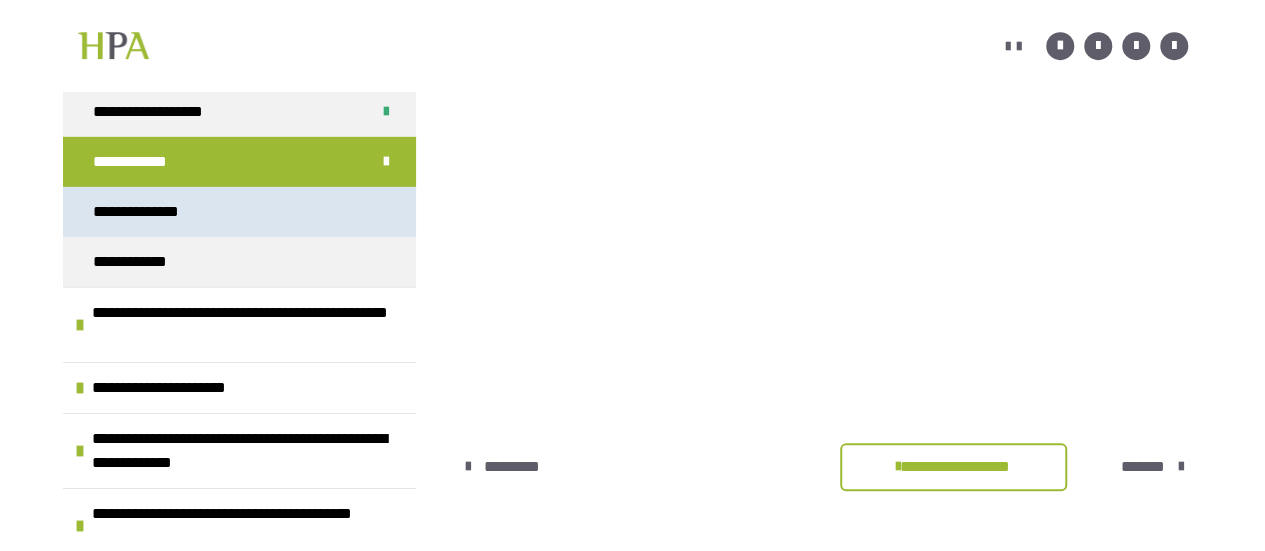 click on "**********" at bounding box center (239, 212) 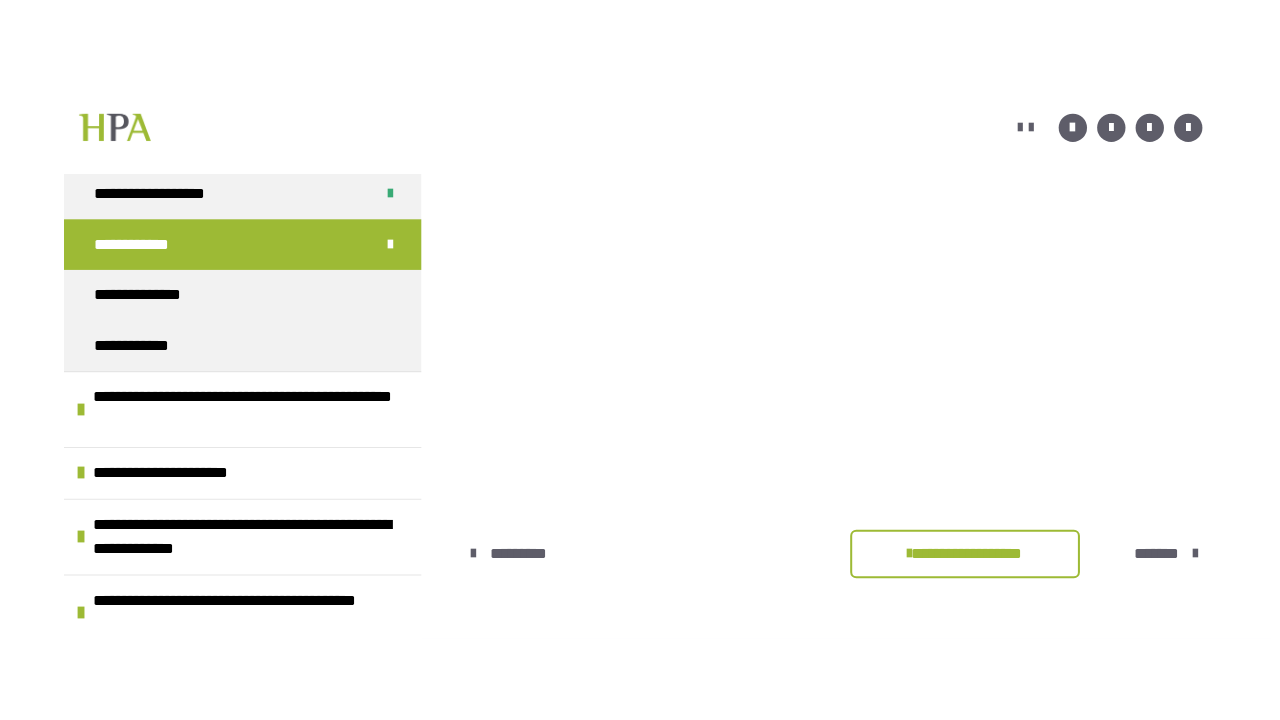 scroll, scrollTop: 361, scrollLeft: 0, axis: vertical 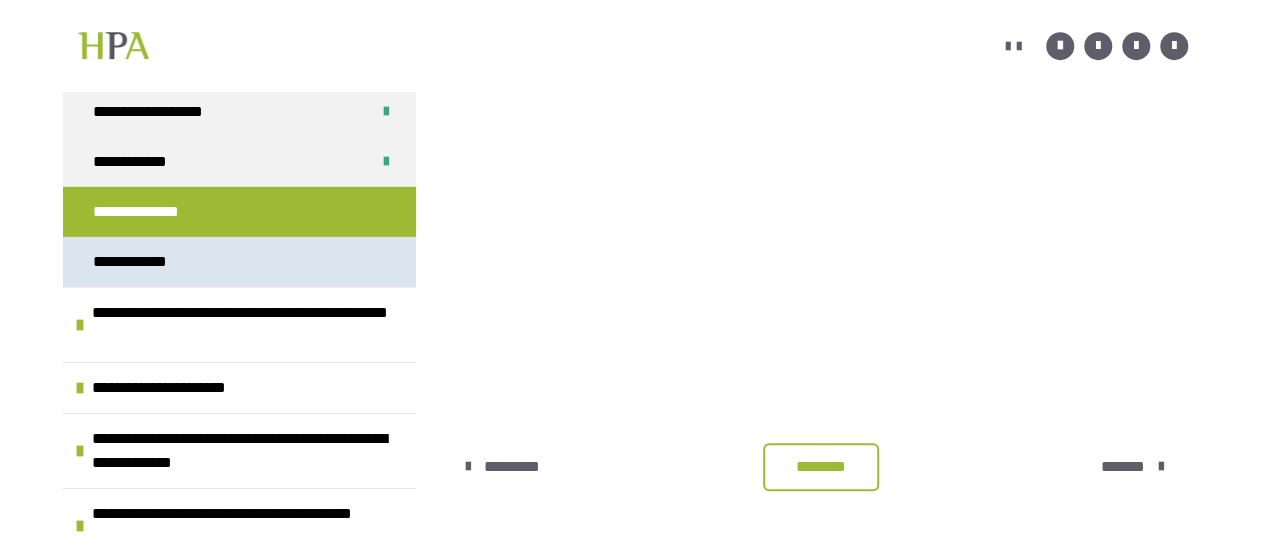 click on "**********" at bounding box center [239, 262] 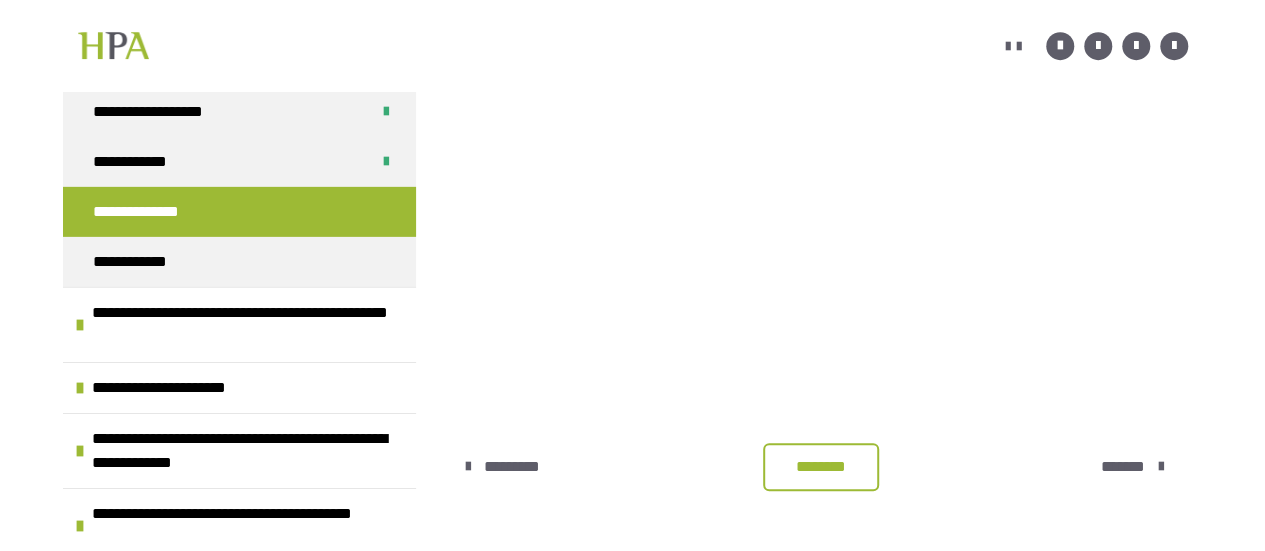 scroll, scrollTop: 361, scrollLeft: 0, axis: vertical 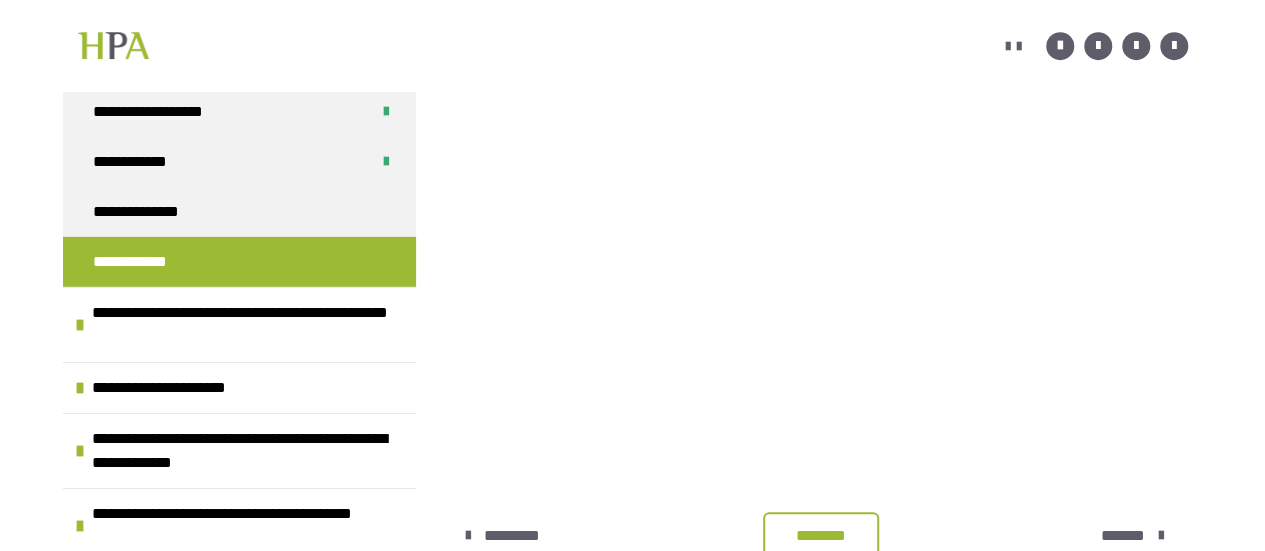 click on "********" at bounding box center (821, 536) 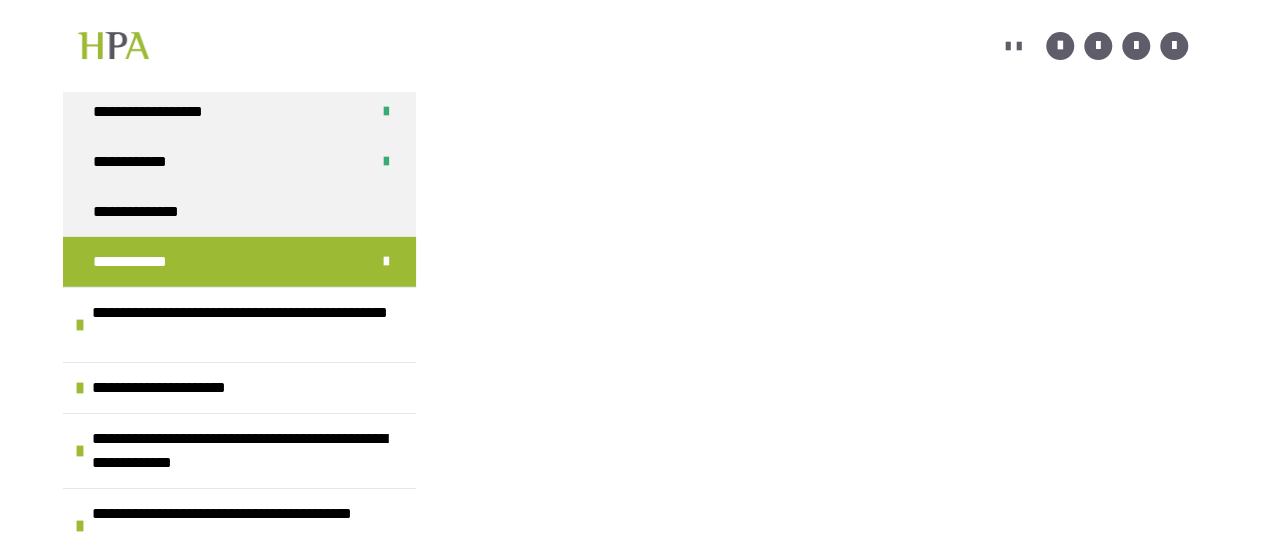 scroll, scrollTop: 382, scrollLeft: 0, axis: vertical 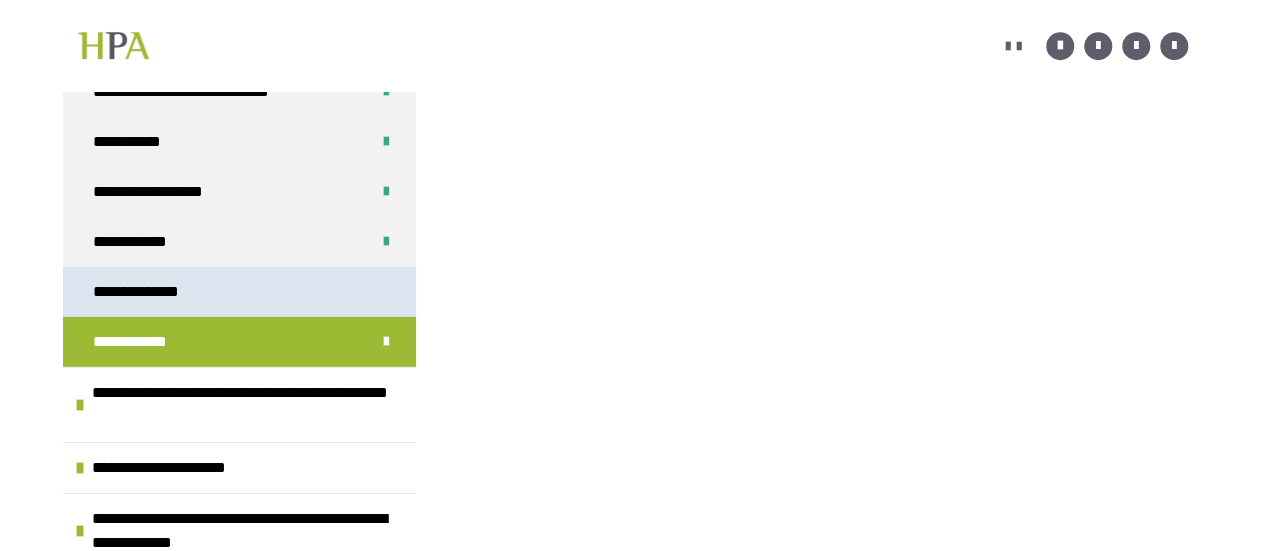 click on "**********" at bounding box center [239, 292] 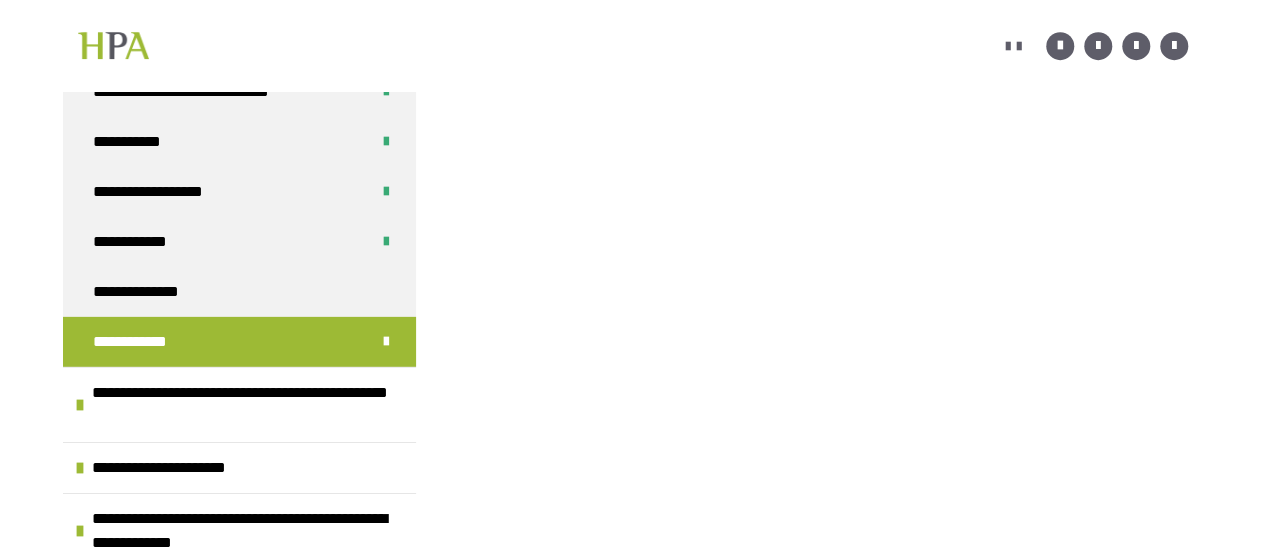 scroll, scrollTop: 361, scrollLeft: 0, axis: vertical 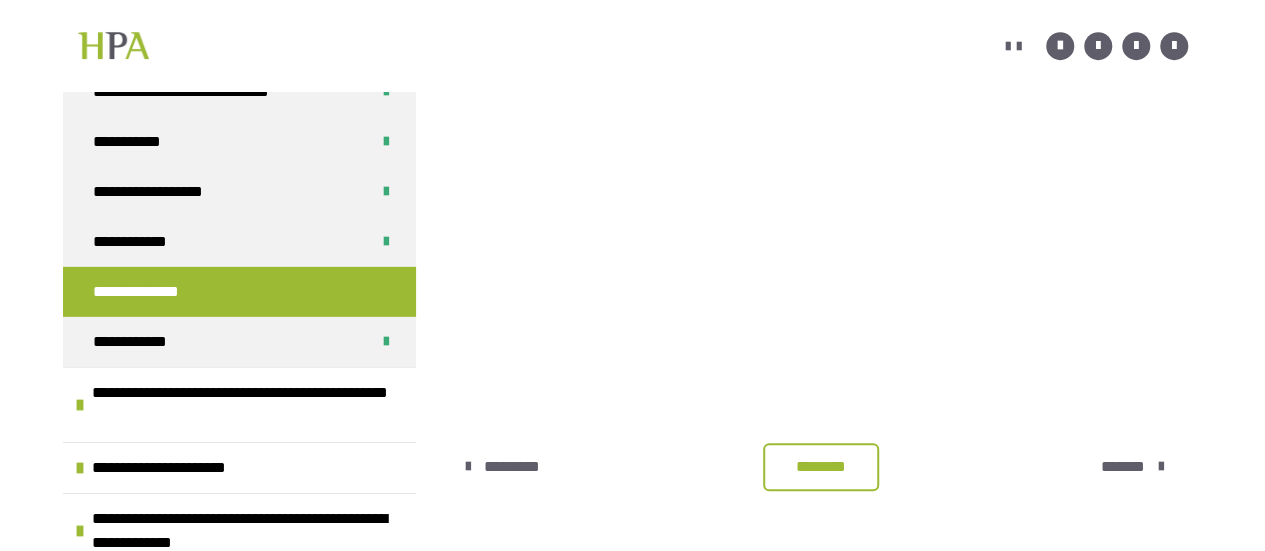 click on "********" at bounding box center [821, 467] 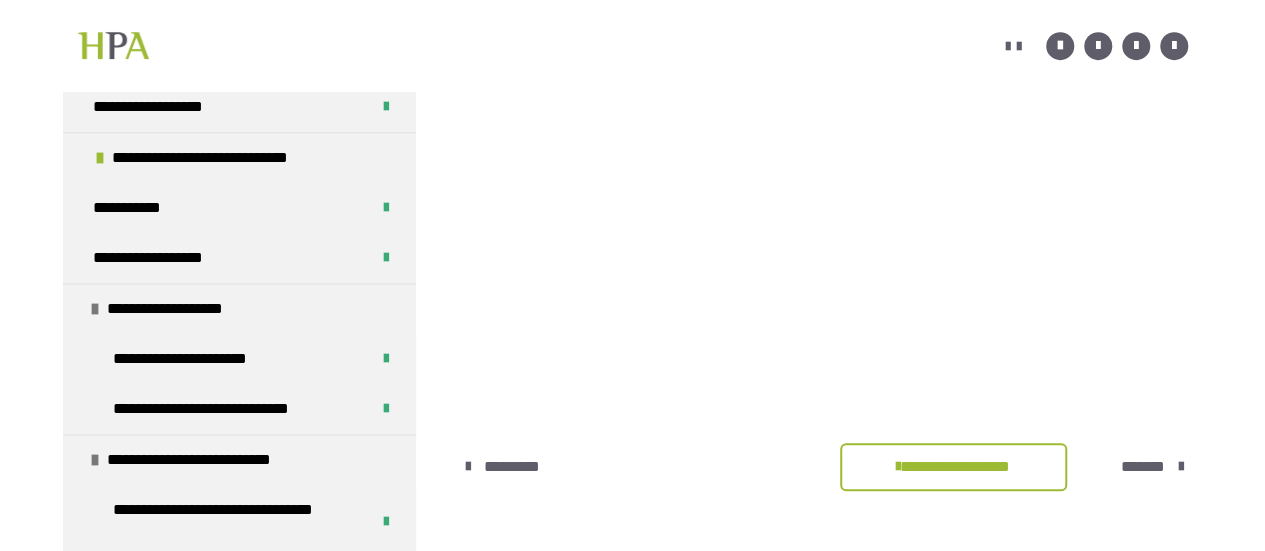 scroll, scrollTop: 1278, scrollLeft: 0, axis: vertical 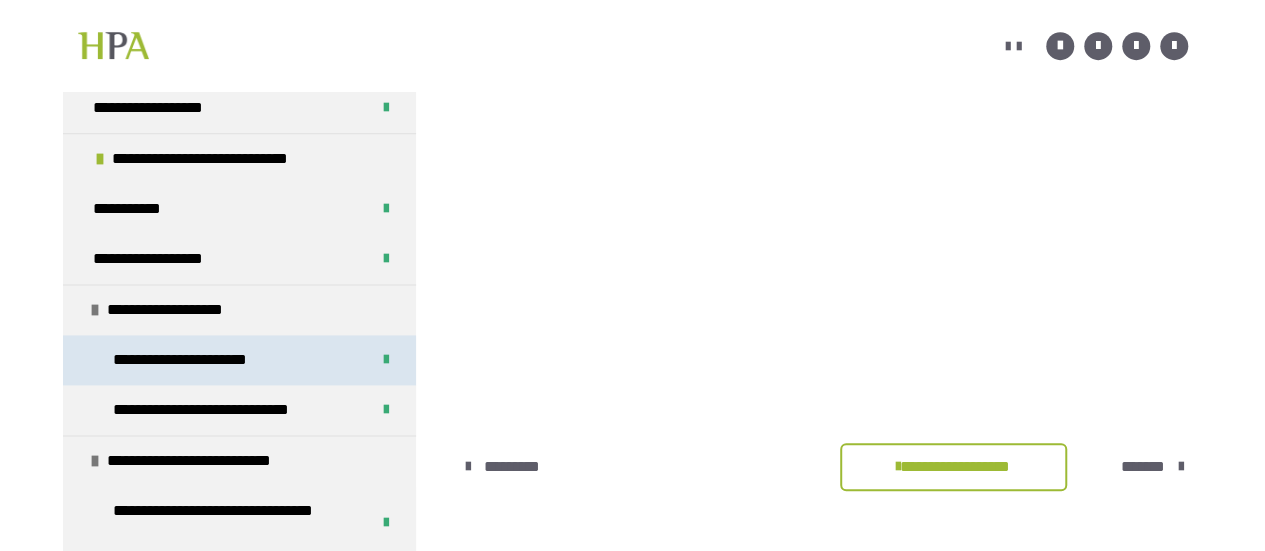 click on "**********" at bounding box center (200, 360) 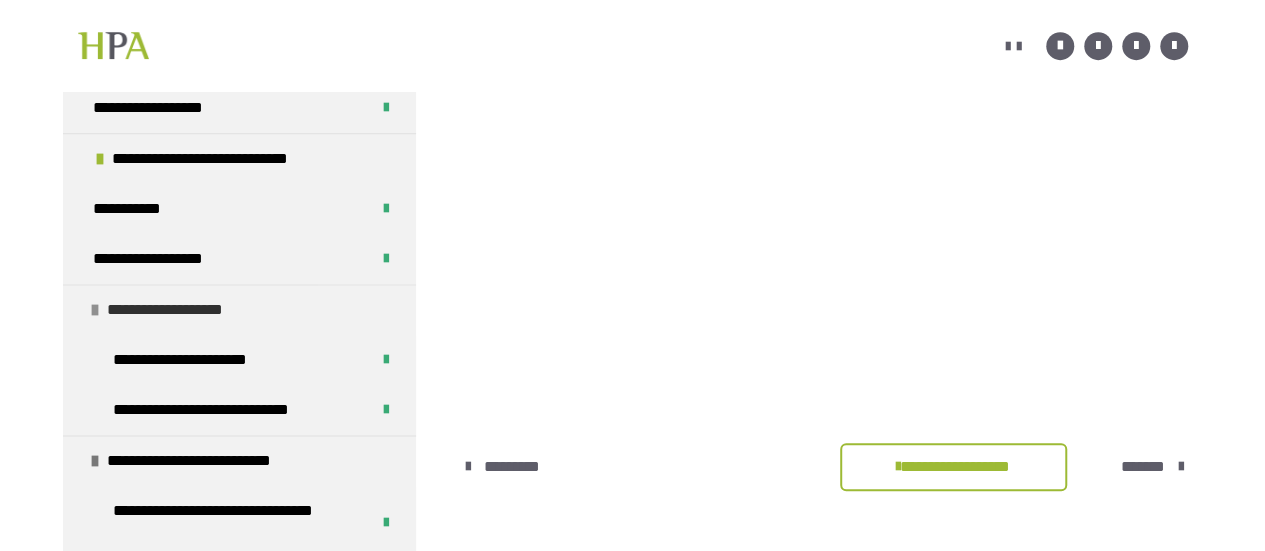 scroll, scrollTop: 361, scrollLeft: 0, axis: vertical 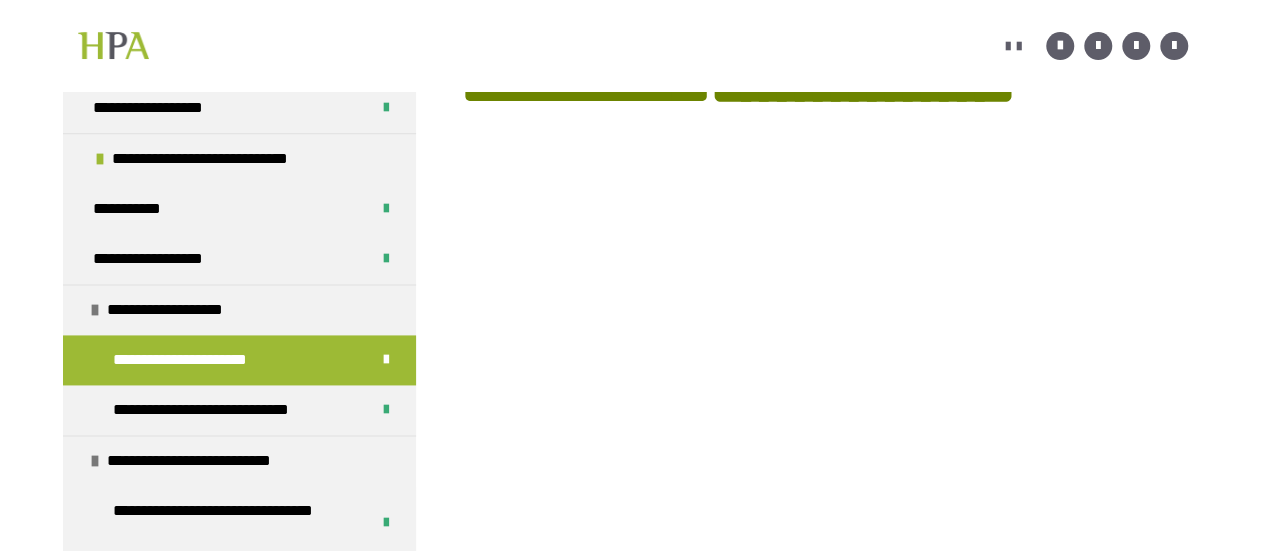 drag, startPoint x: 288, startPoint y: 395, endPoint x: 239, endPoint y: 363, distance: 58.5235 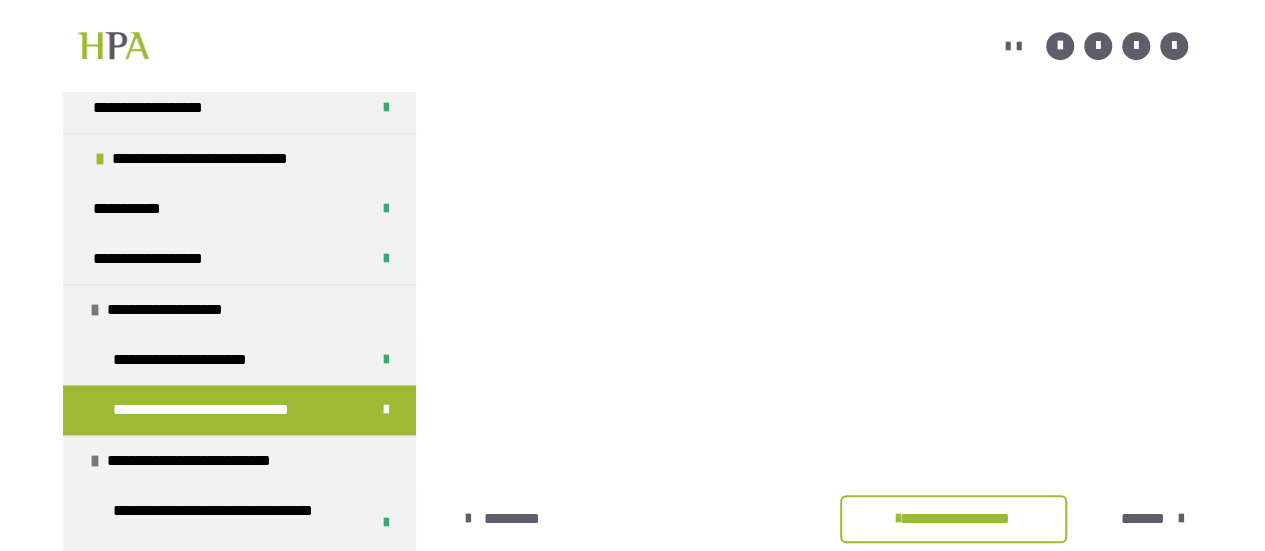 scroll, scrollTop: 600, scrollLeft: 0, axis: vertical 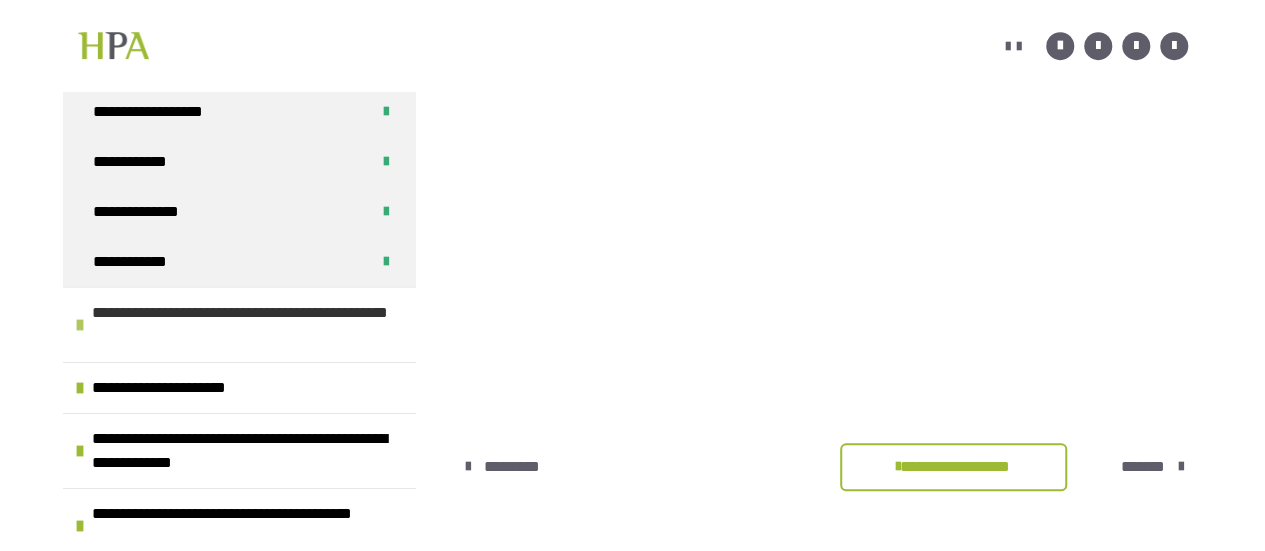 click on "**********" at bounding box center [241, 325] 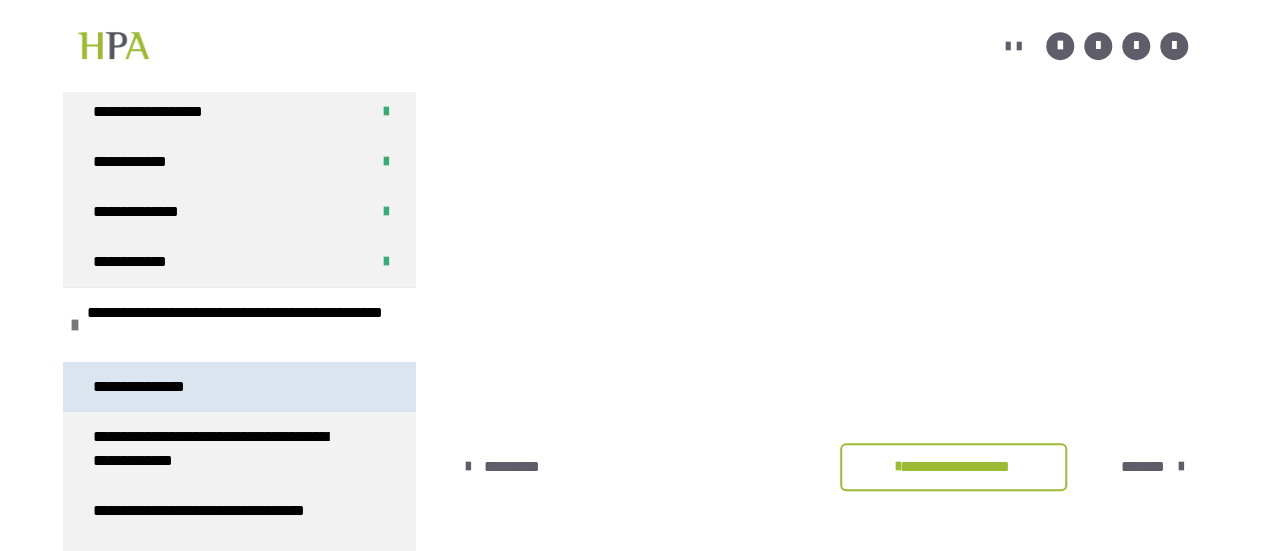 click on "**********" at bounding box center (239, 387) 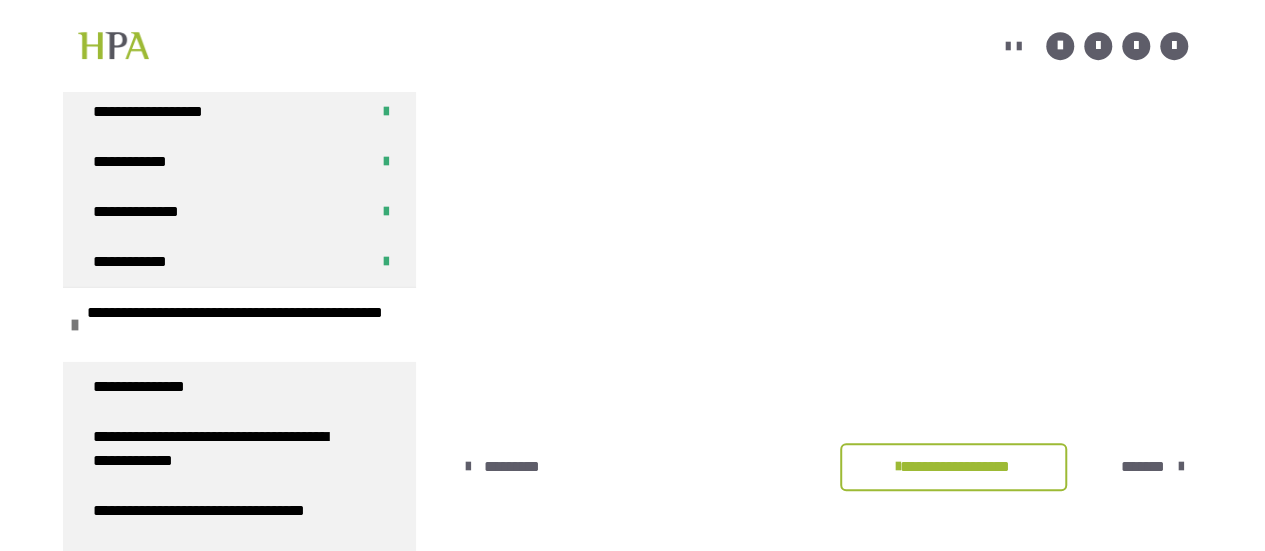 scroll, scrollTop: 361, scrollLeft: 0, axis: vertical 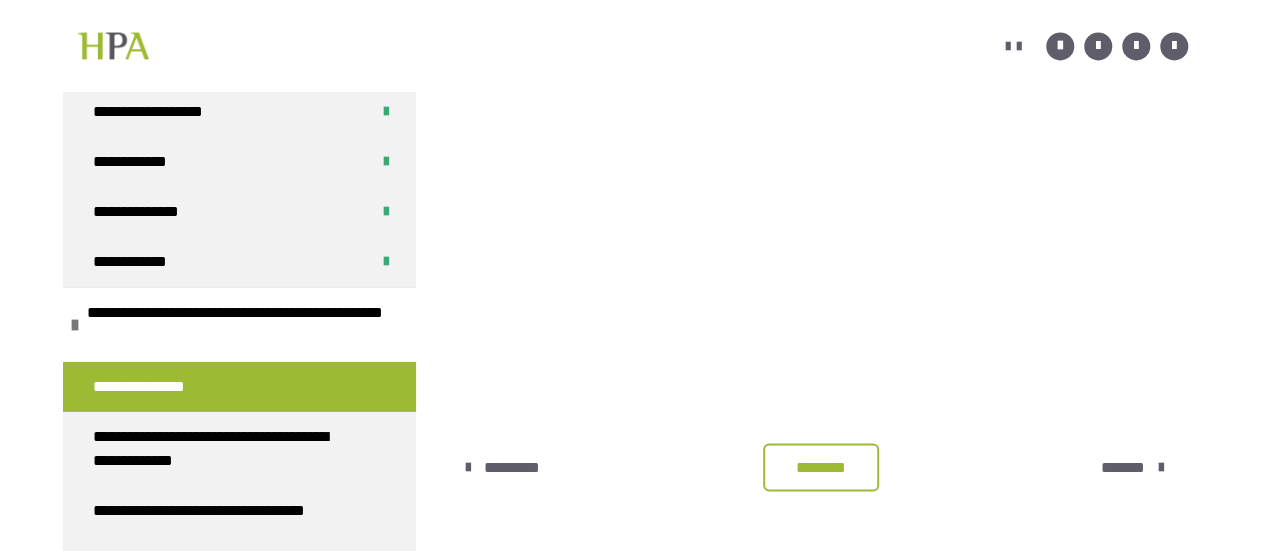 click on "********" at bounding box center (821, 467) 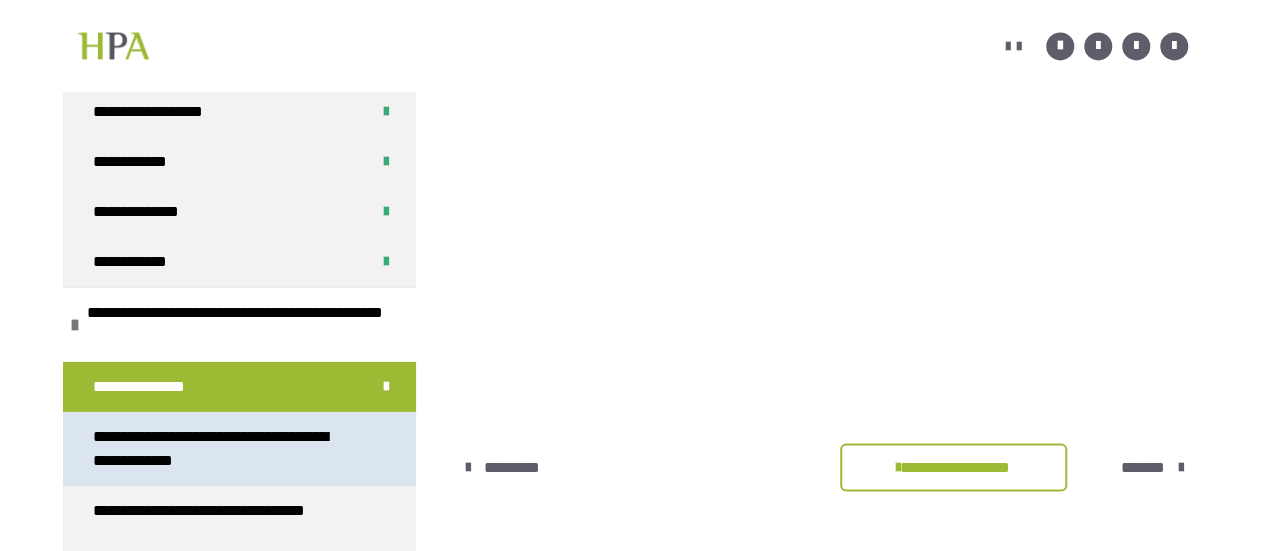click on "**********" at bounding box center [224, 449] 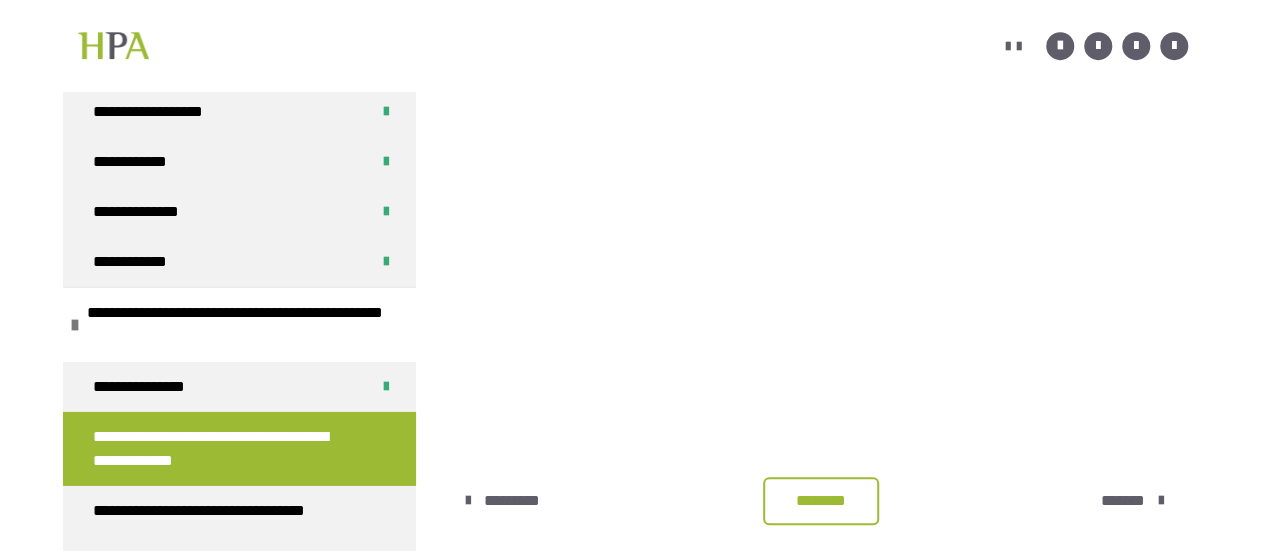 scroll, scrollTop: 643, scrollLeft: 0, axis: vertical 